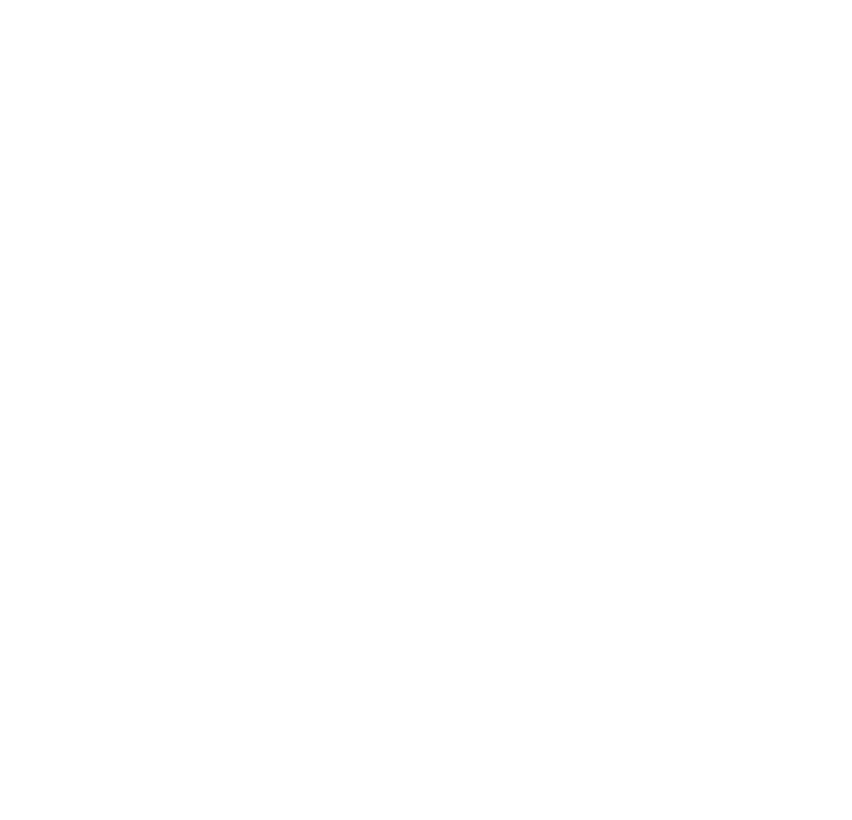 scroll, scrollTop: 0, scrollLeft: 0, axis: both 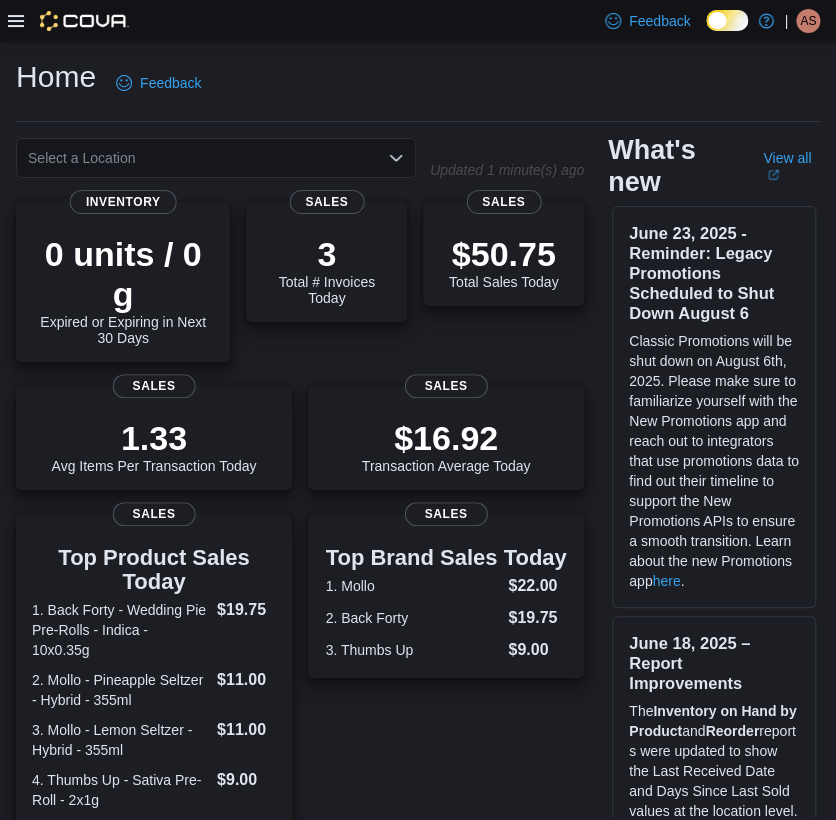 click at bounding box center (68, 21) 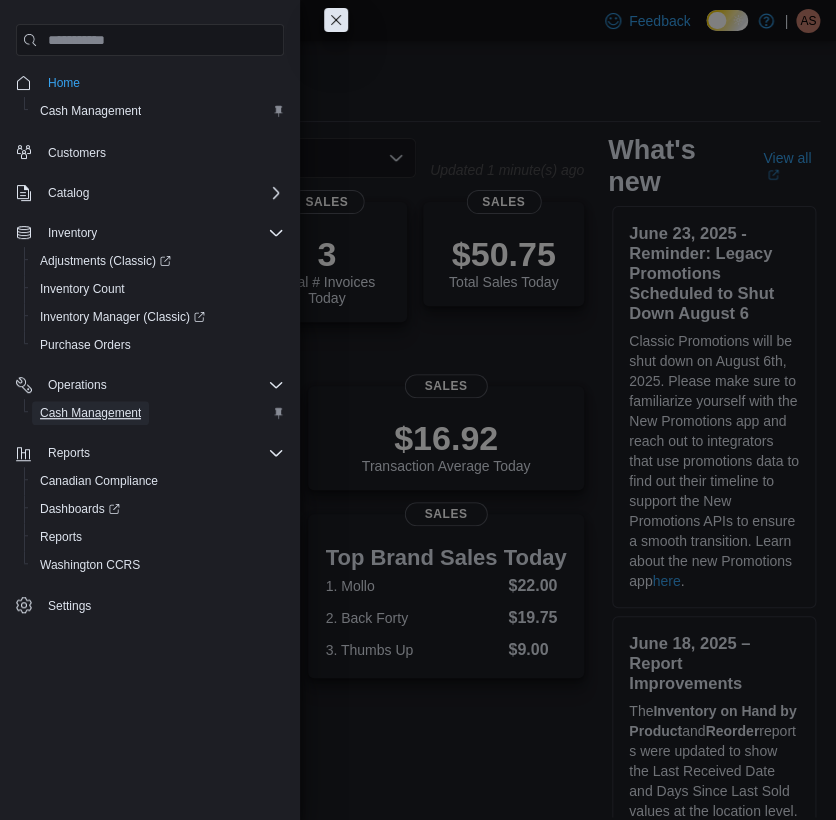 click on "Cash Management" at bounding box center (90, 413) 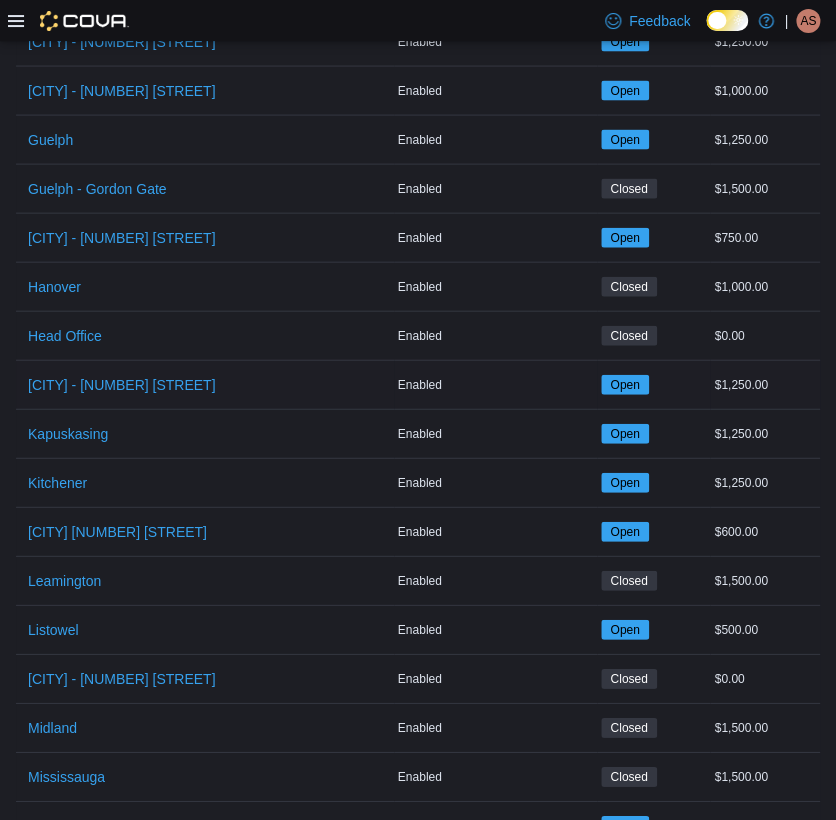 scroll, scrollTop: 1000, scrollLeft: 0, axis: vertical 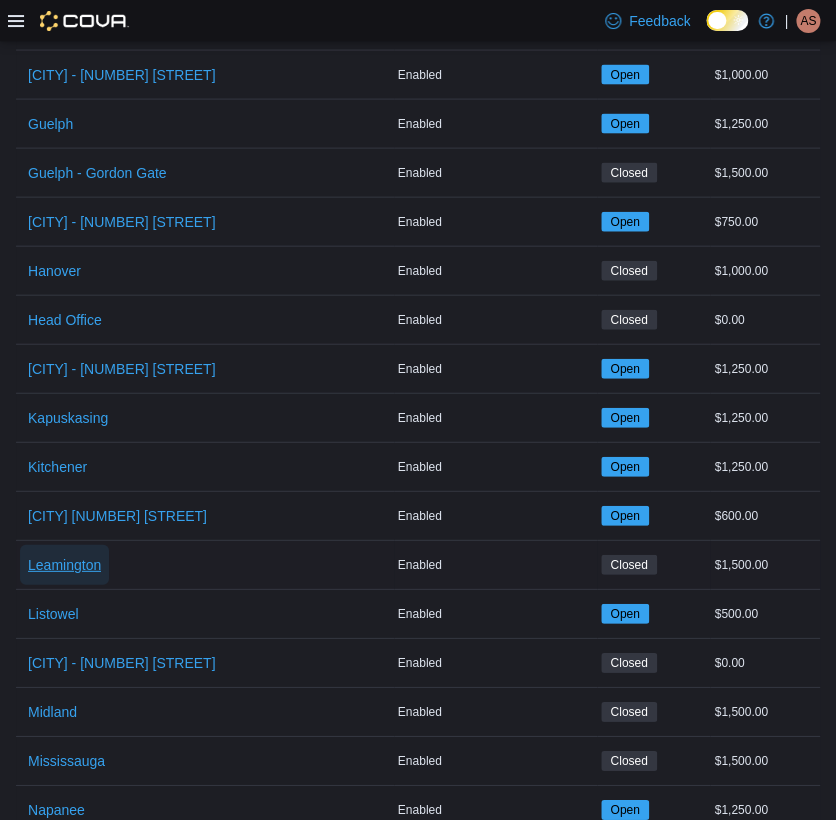 click on "Leamington" at bounding box center (64, 565) 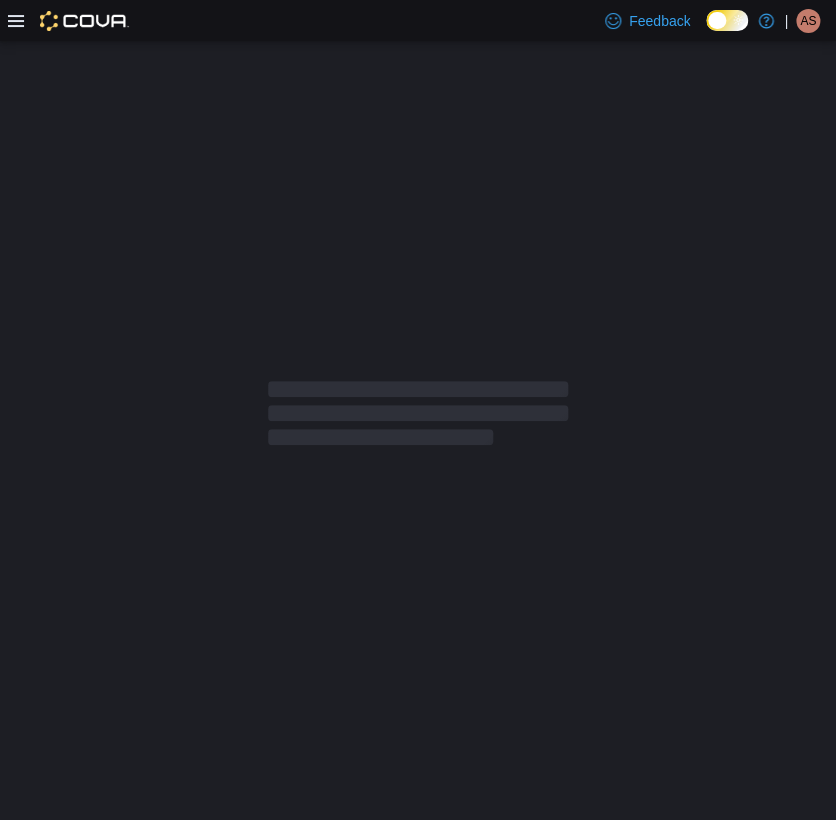 scroll, scrollTop: 0, scrollLeft: 0, axis: both 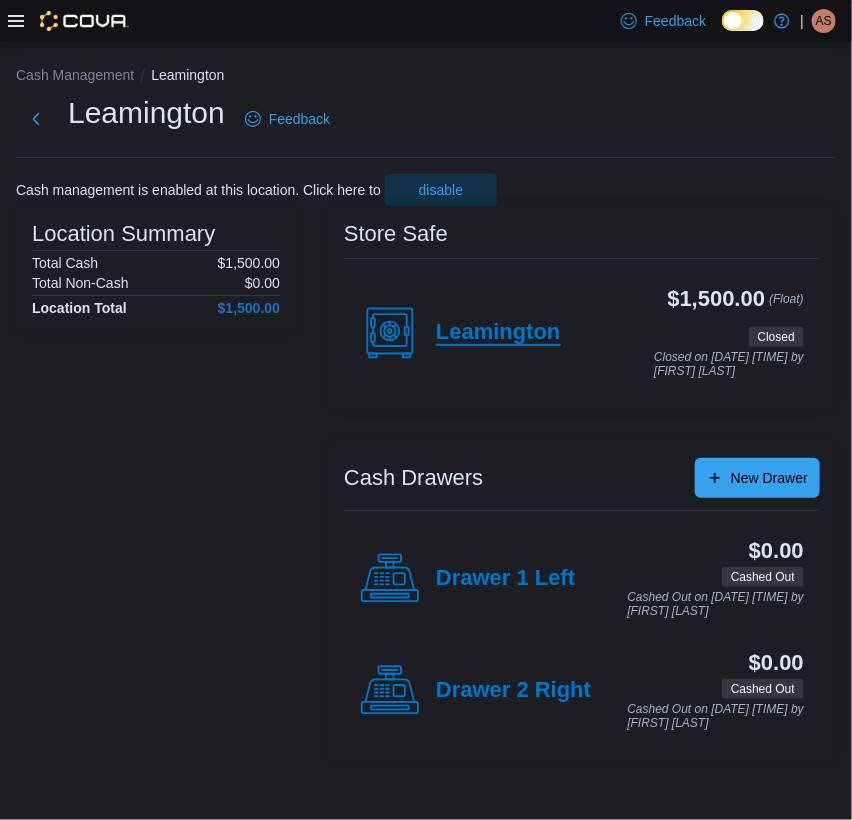 click on "Leamington" at bounding box center [498, 333] 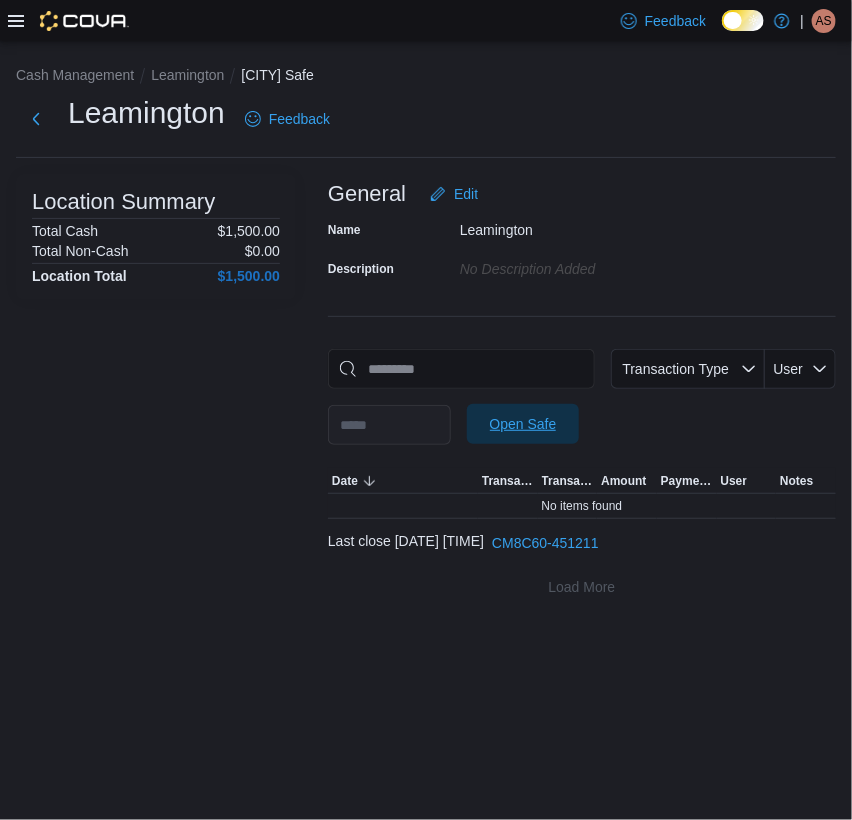 click on "Open Safe" at bounding box center [523, 424] 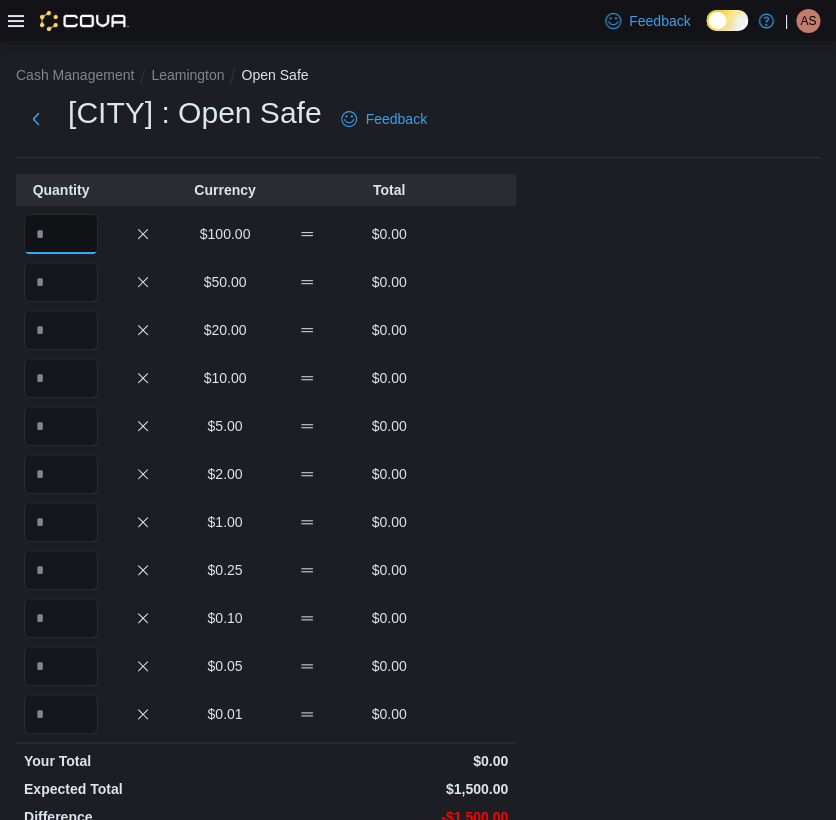 click at bounding box center (61, 234) 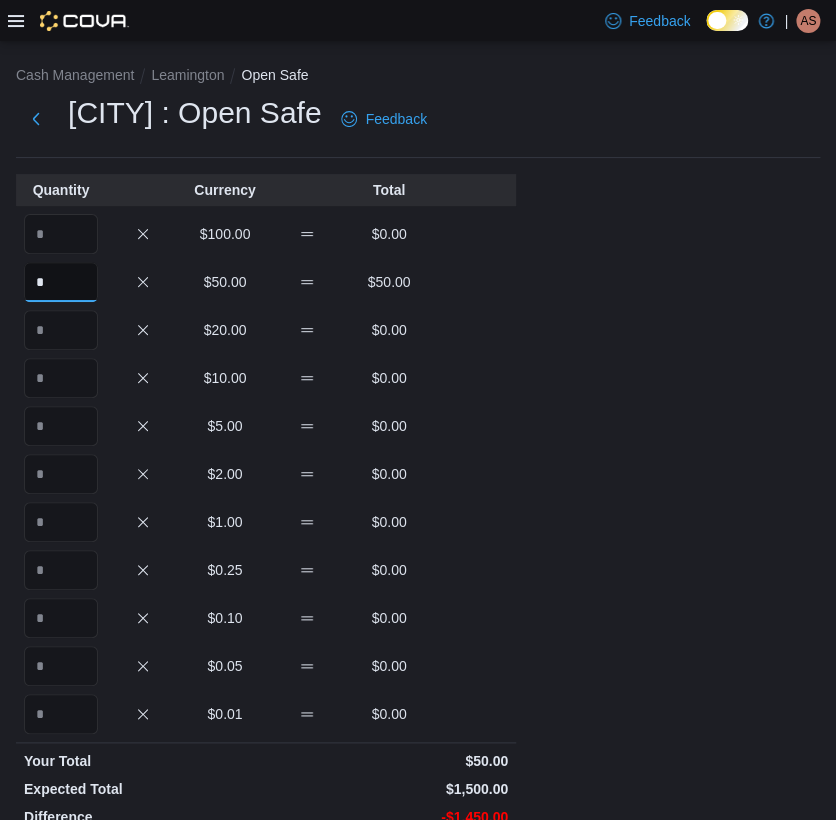 type on "*" 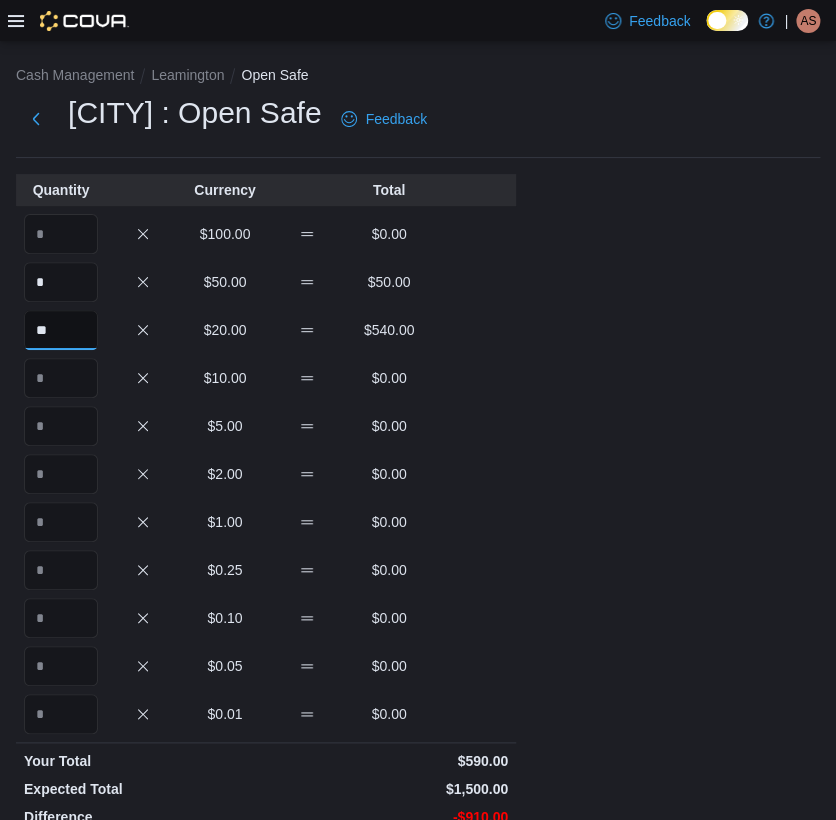 type on "**" 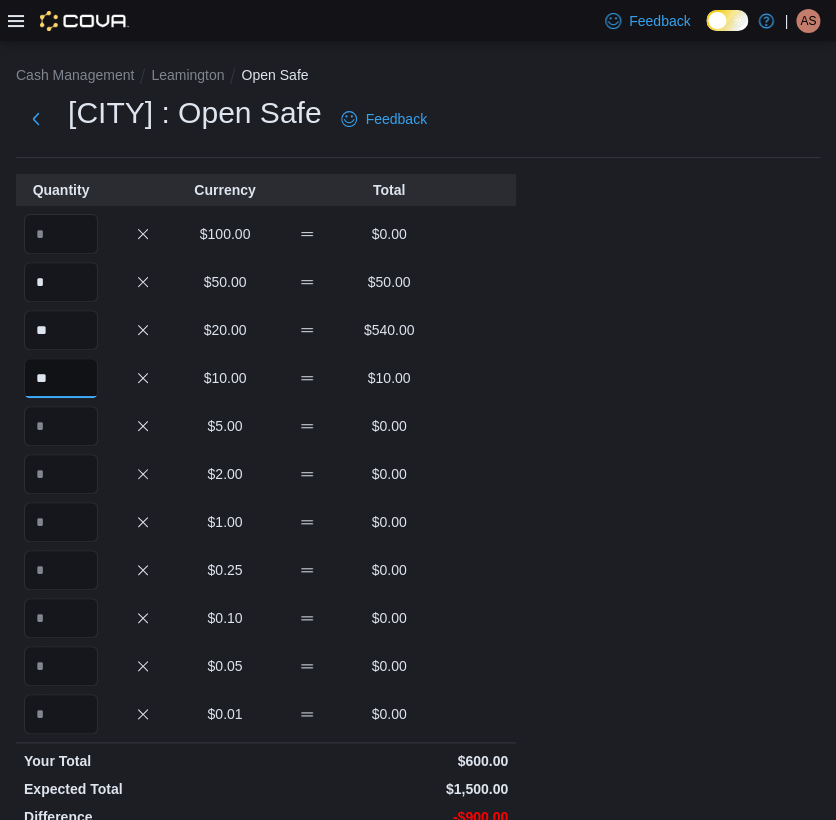 type on "**" 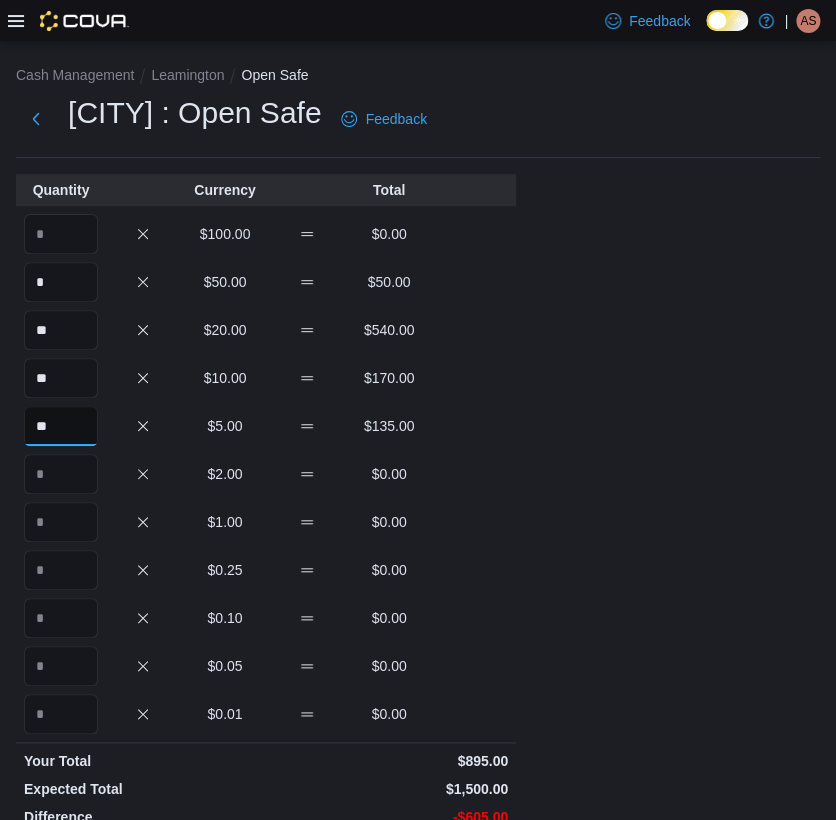 type on "**" 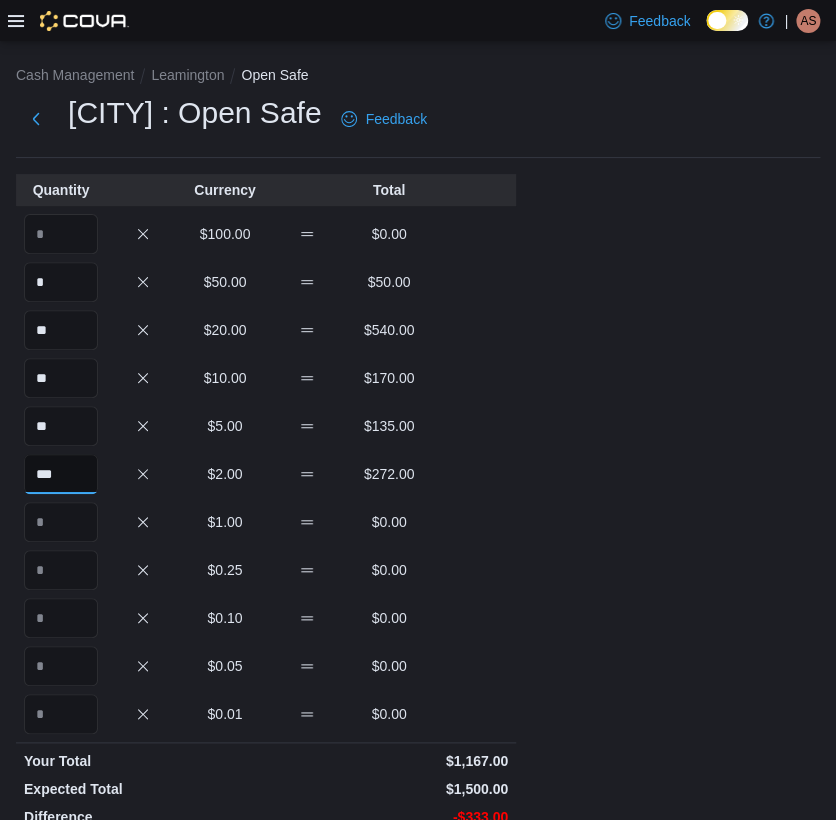 type on "***" 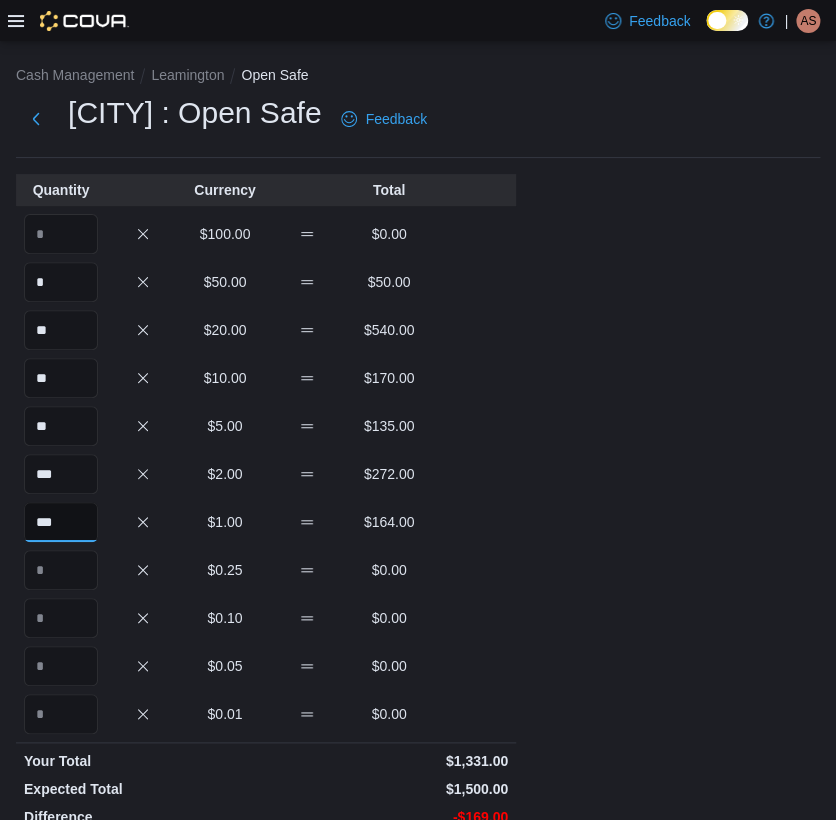 type on "***" 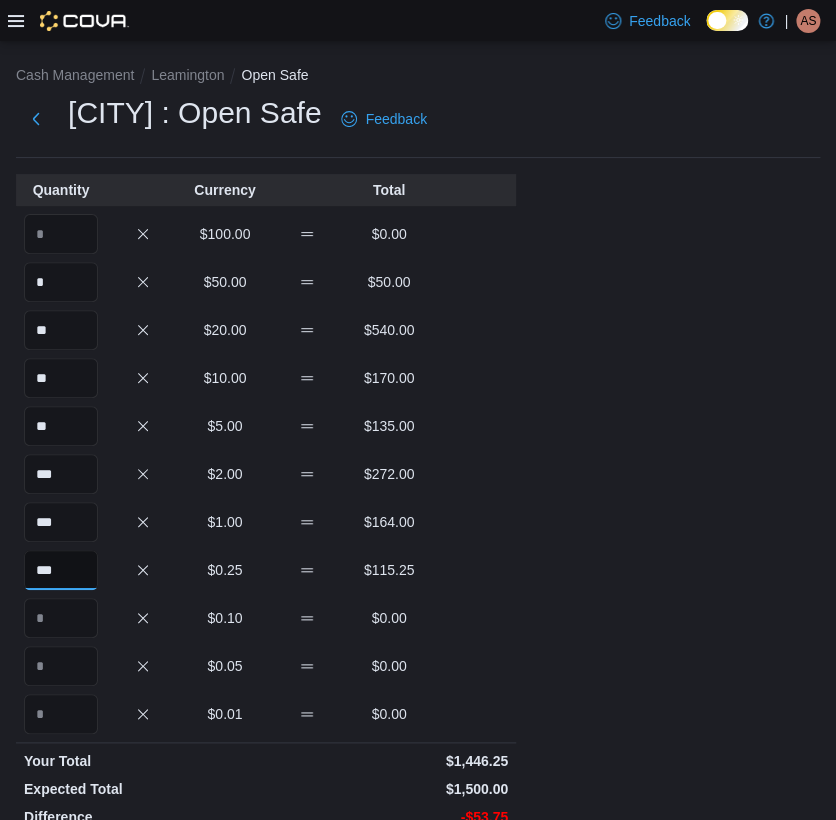 type on "***" 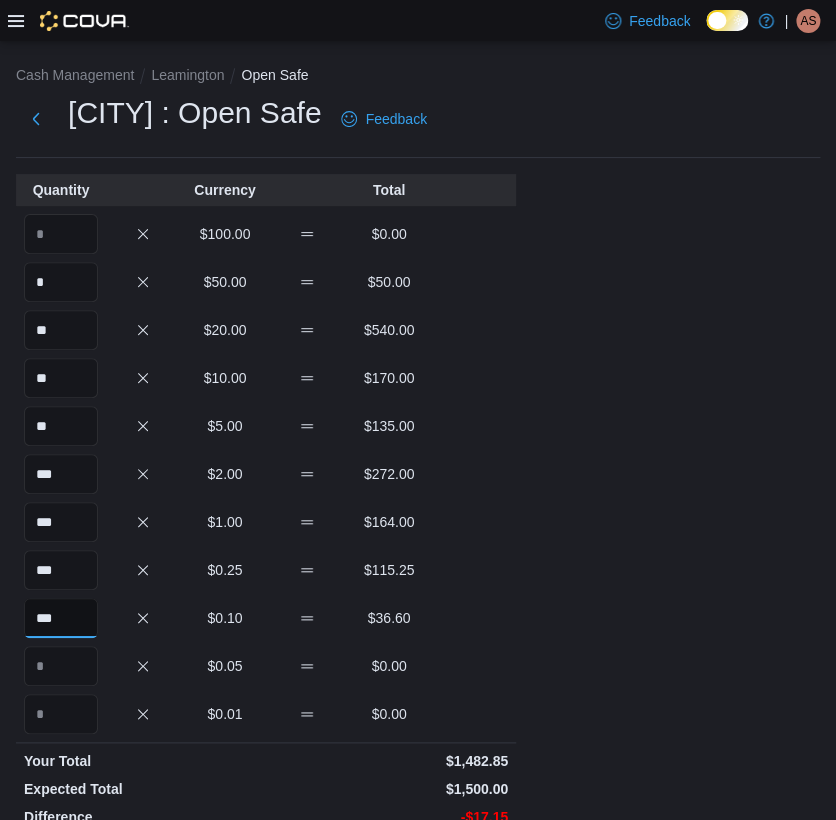 type on "***" 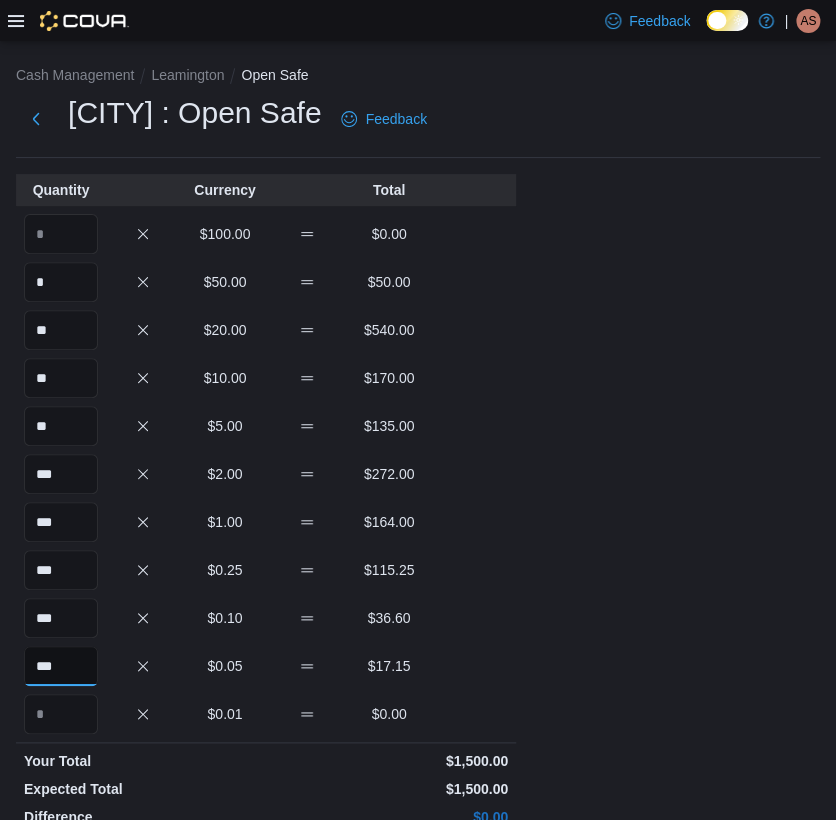 type on "***" 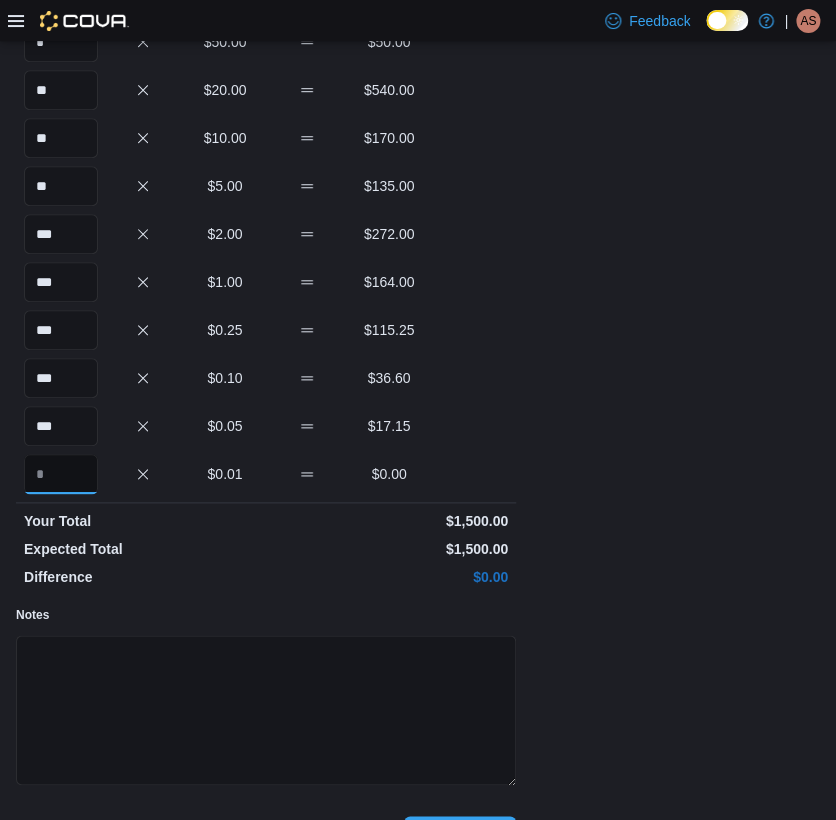 scroll, scrollTop: 293, scrollLeft: 0, axis: vertical 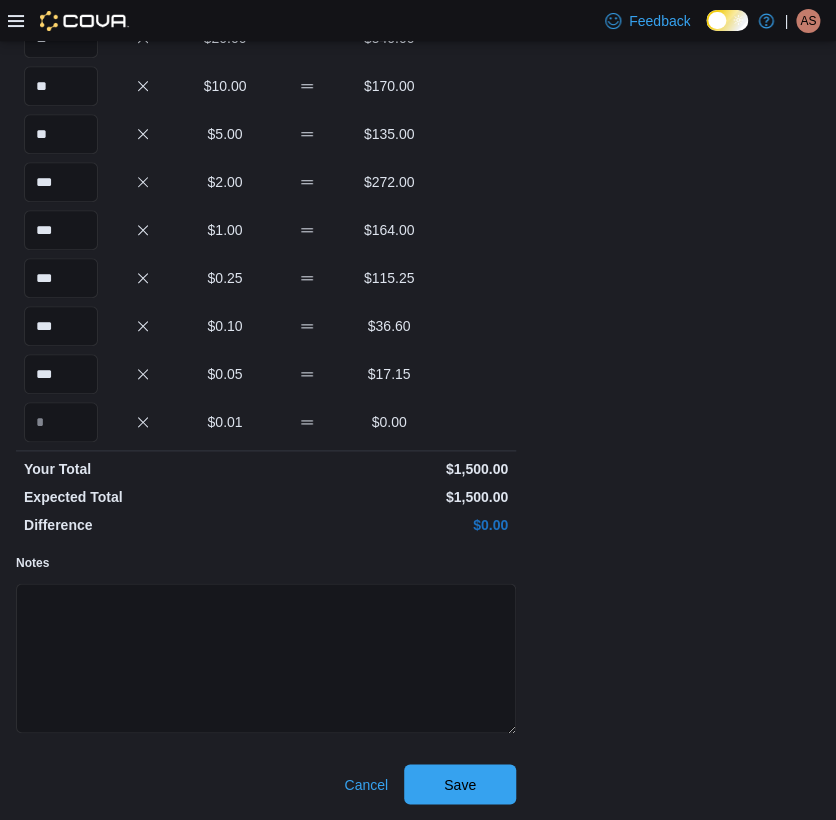 click on "Quantity Currency Total $100.00 $0.00 * $50.00 $50.00 ** $20.00 $540.00 ** $10.00 $170.00 ** $5.00 $135.00 *** $2.00 $272.00 *** $1.00 $164.00 *** $0.25 $115.25 *** $0.10 $36.60 *** $0.05 $17.15 $0.01 $0.00 Your Total $1,500.00 Expected Total $1,500.00 Difference $0.00 Notes  Cancel Save" at bounding box center (266, 343) 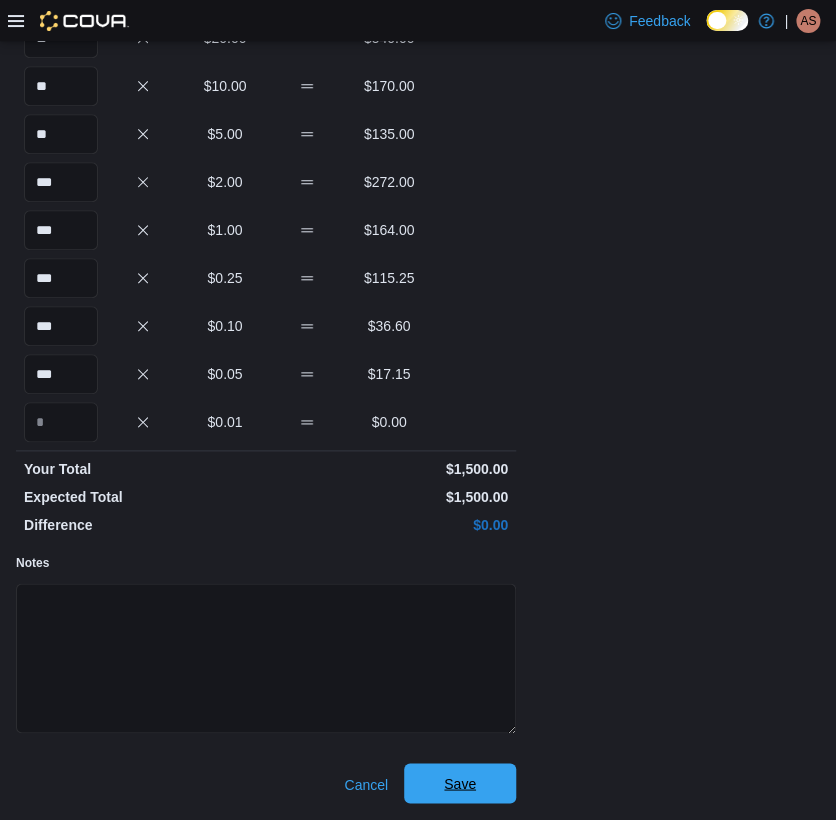 click on "Save" at bounding box center [460, 783] 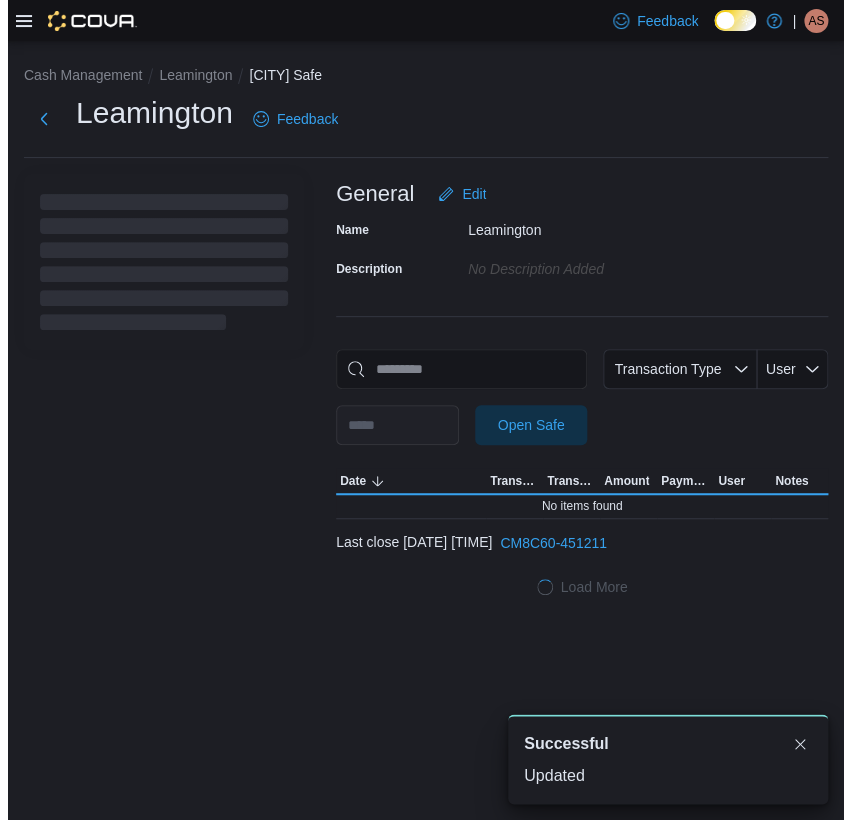 scroll, scrollTop: 0, scrollLeft: 0, axis: both 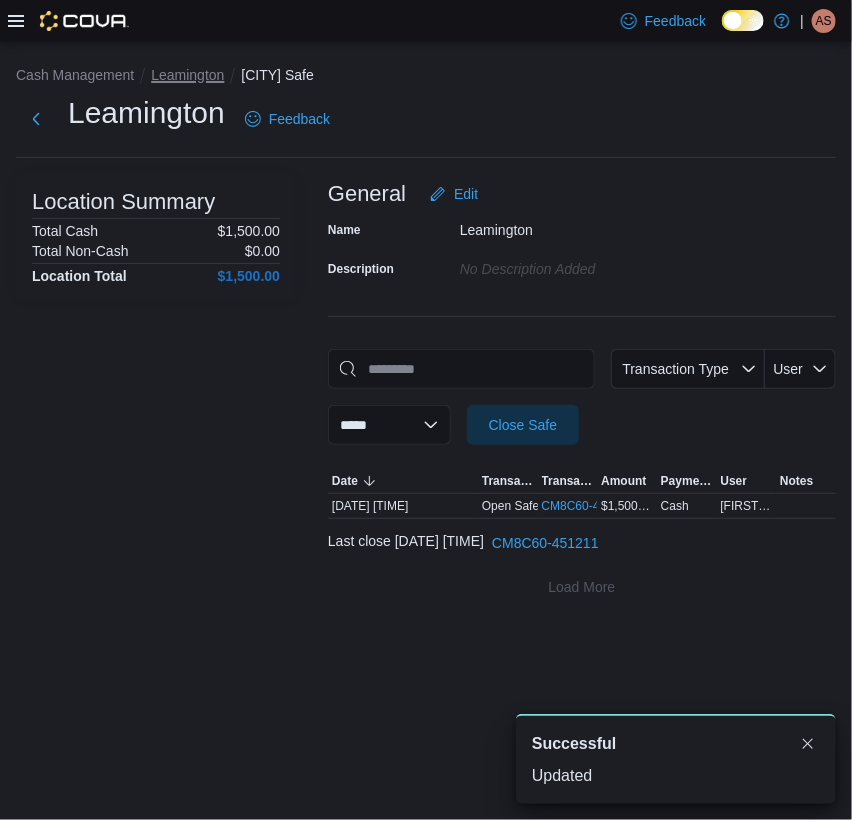 click on "Leamington" at bounding box center [187, 75] 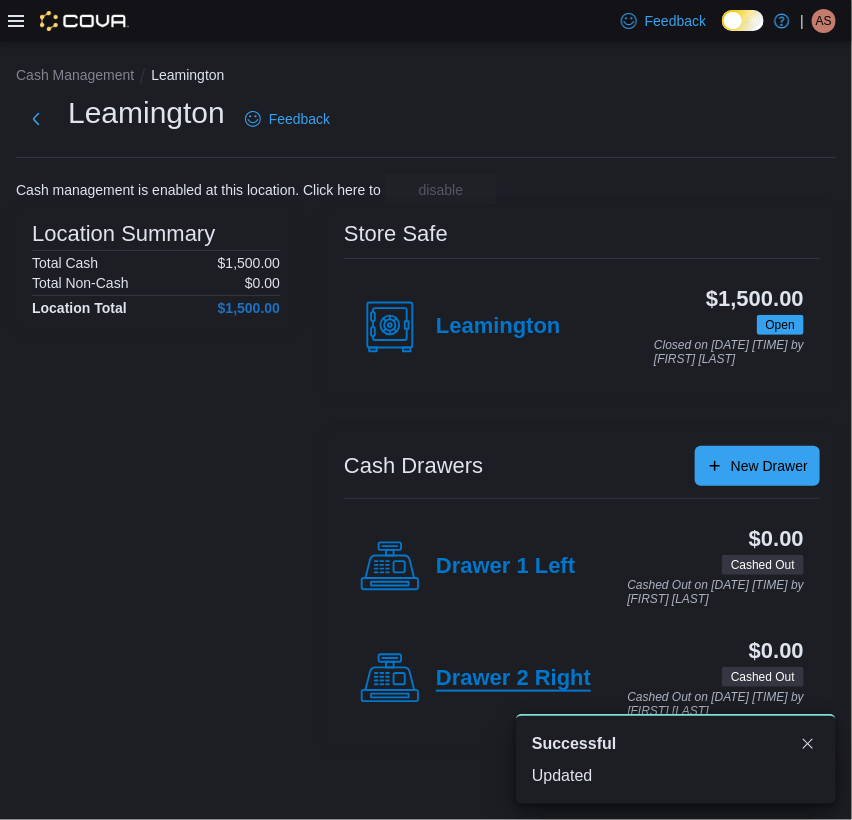 click on "Drawer 2 Right" at bounding box center [513, 679] 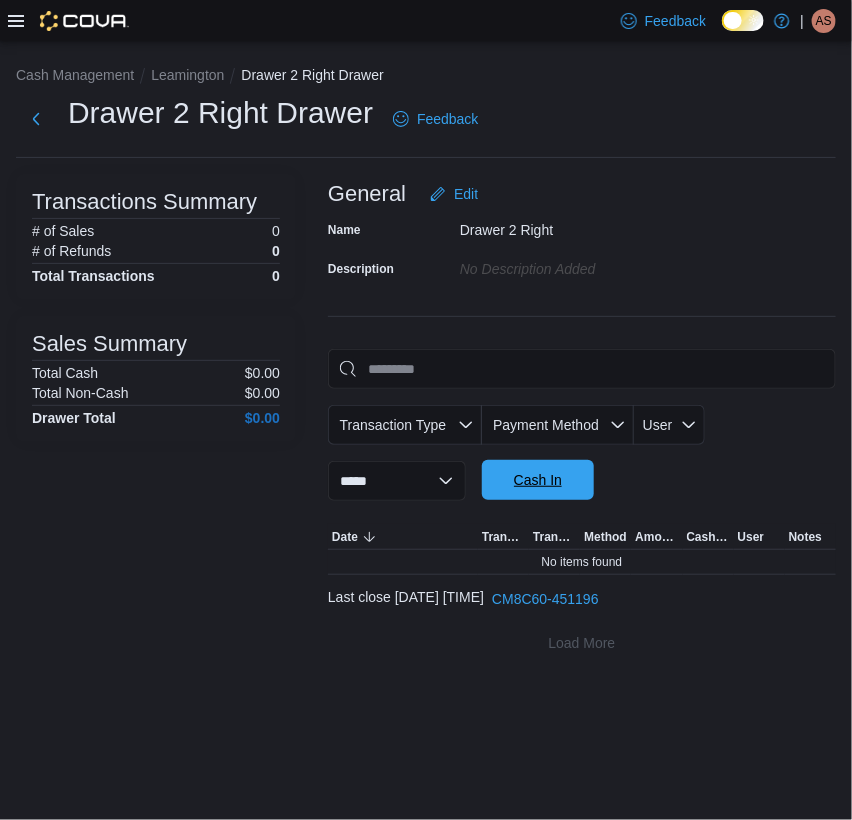 click on "Cash In" at bounding box center (538, 480) 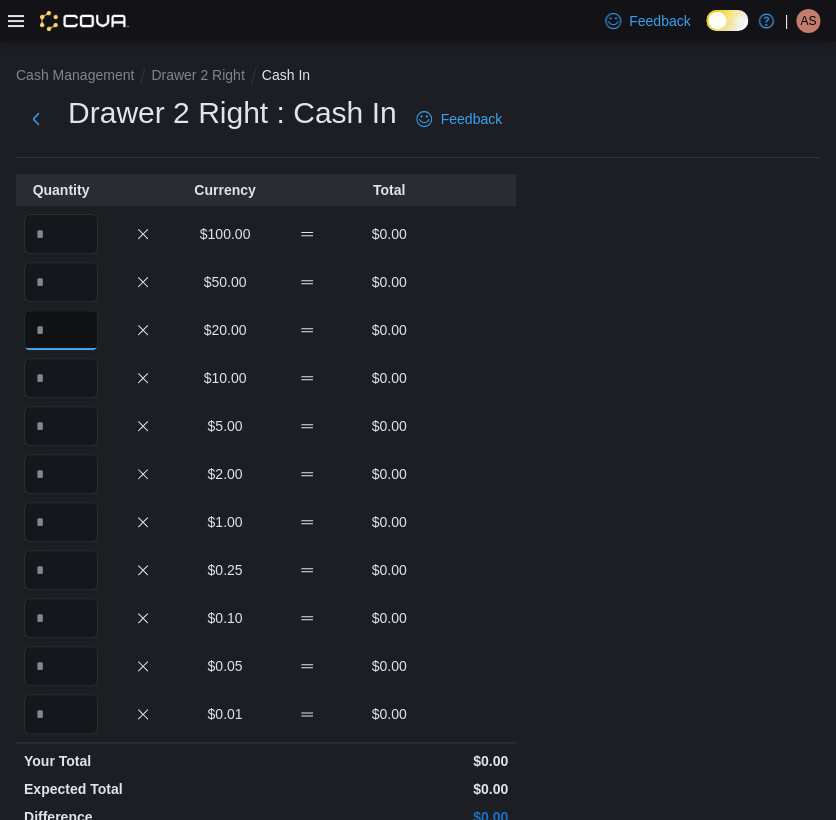 click at bounding box center (61, 330) 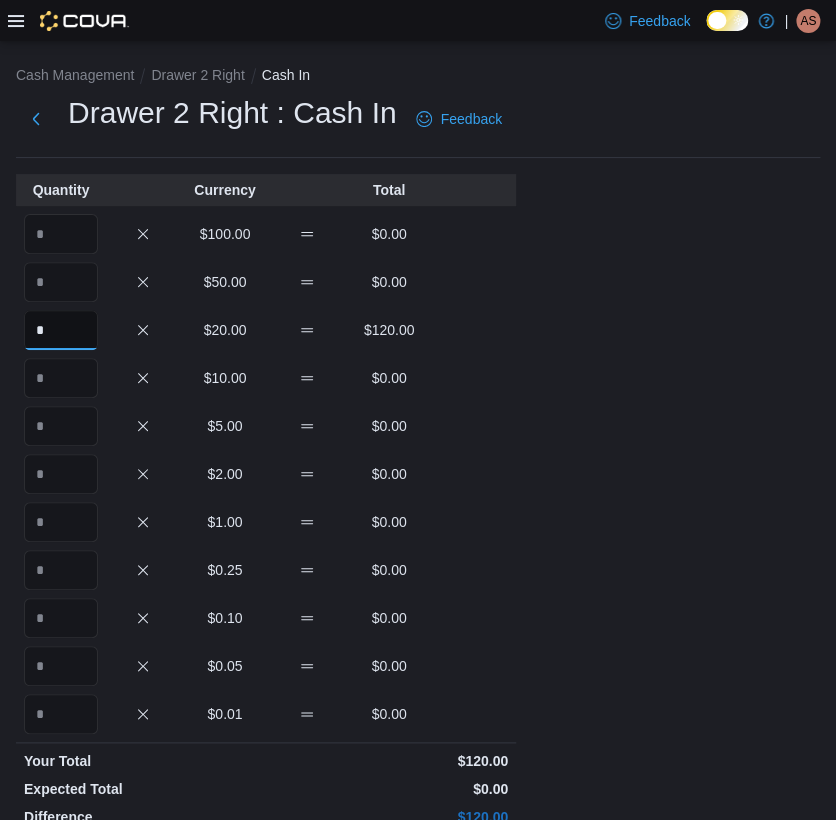 type on "*" 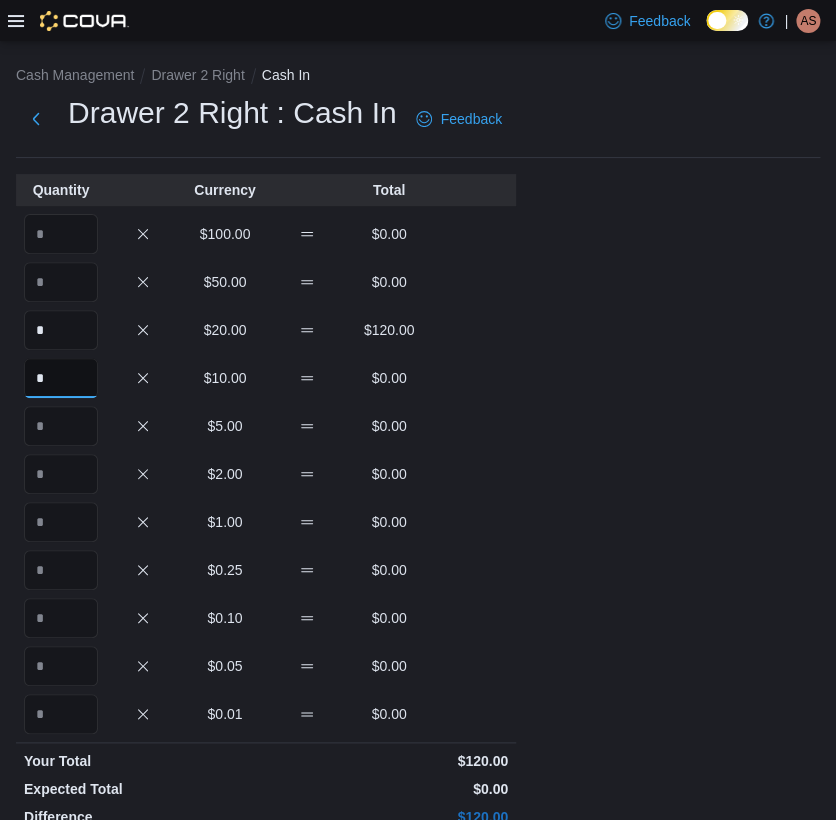 type on "*" 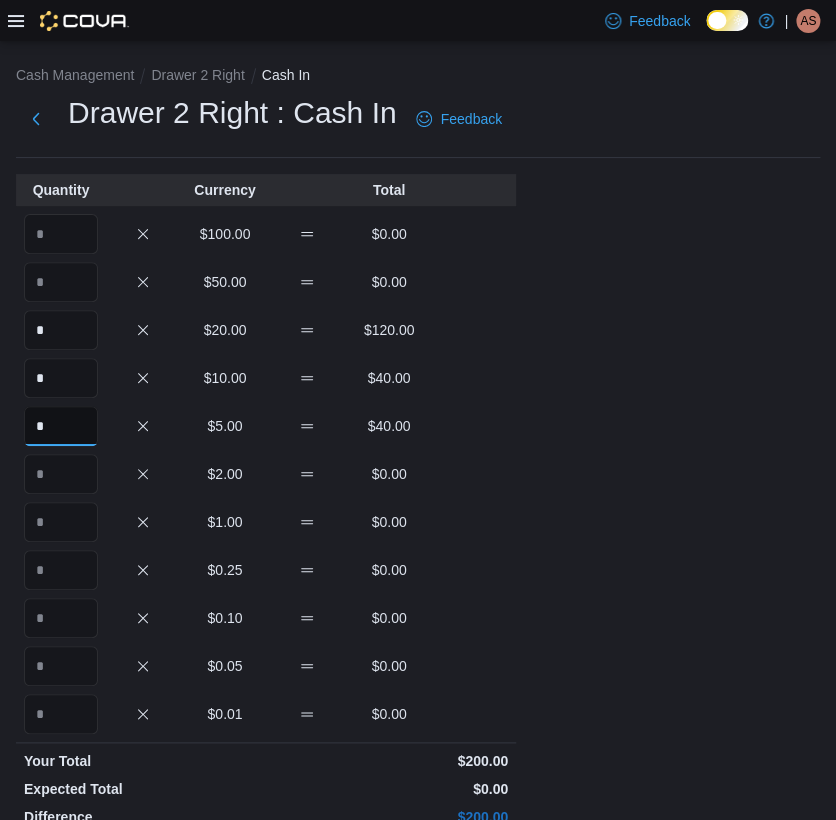 type on "*" 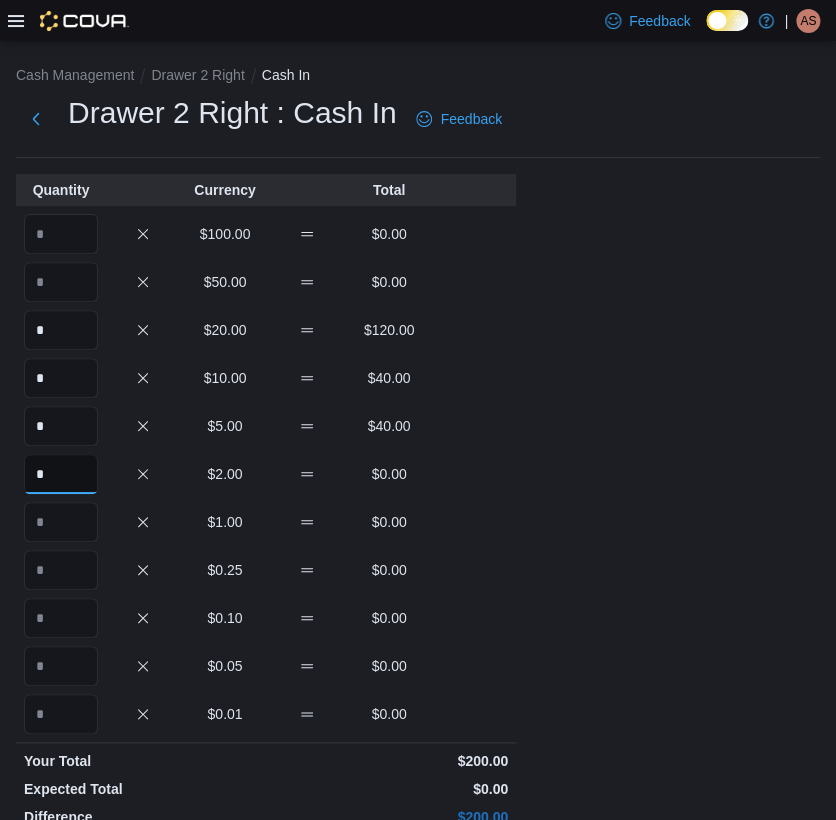 type on "*" 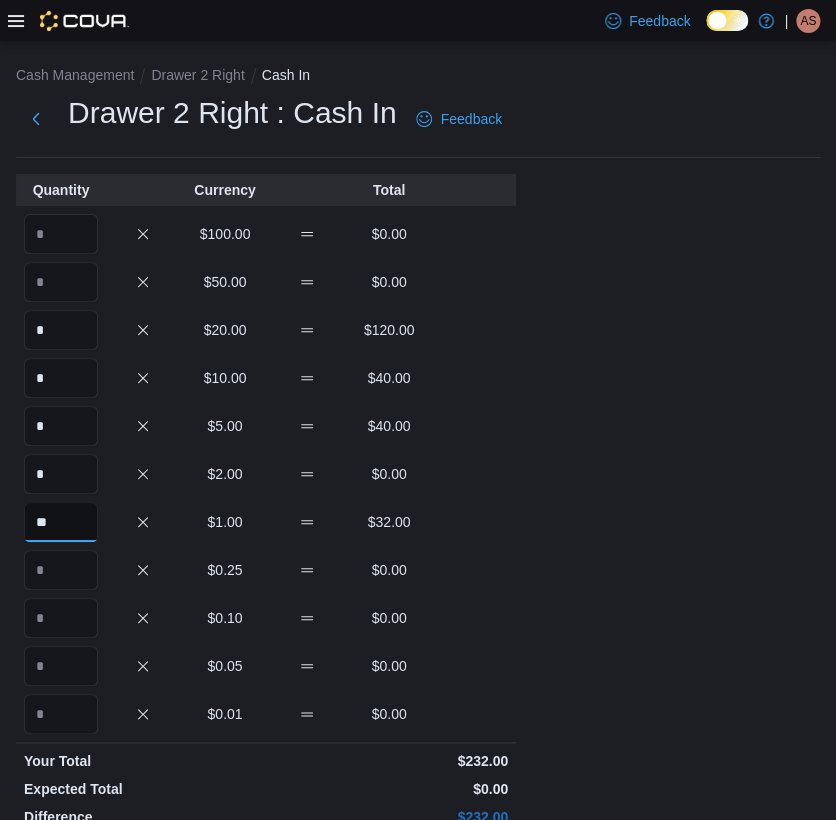 type on "**" 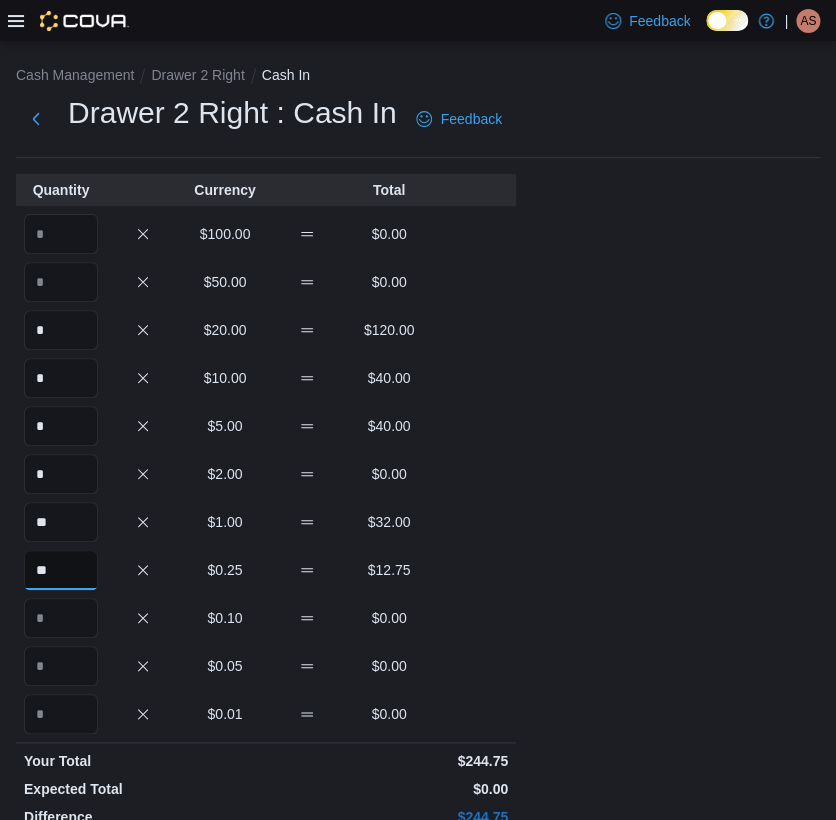 type on "**" 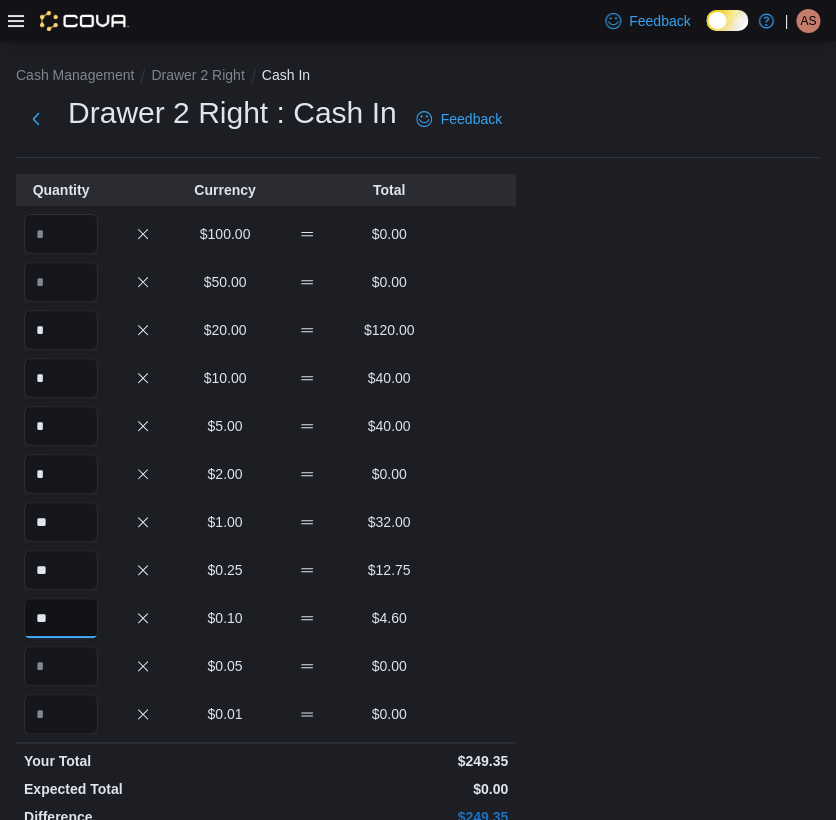 type on "**" 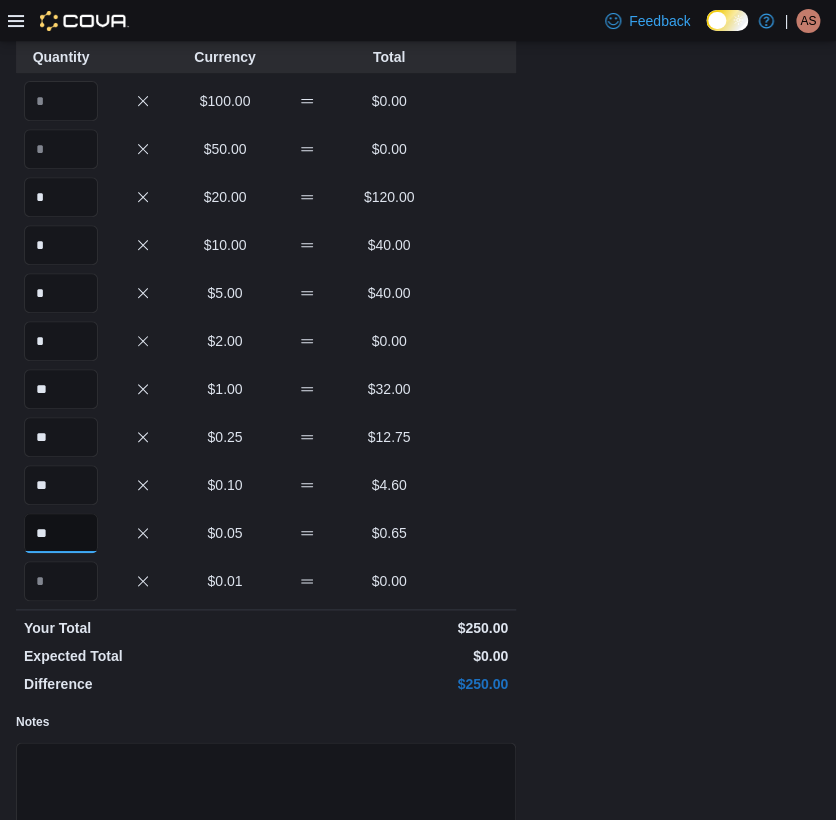 scroll, scrollTop: 293, scrollLeft: 0, axis: vertical 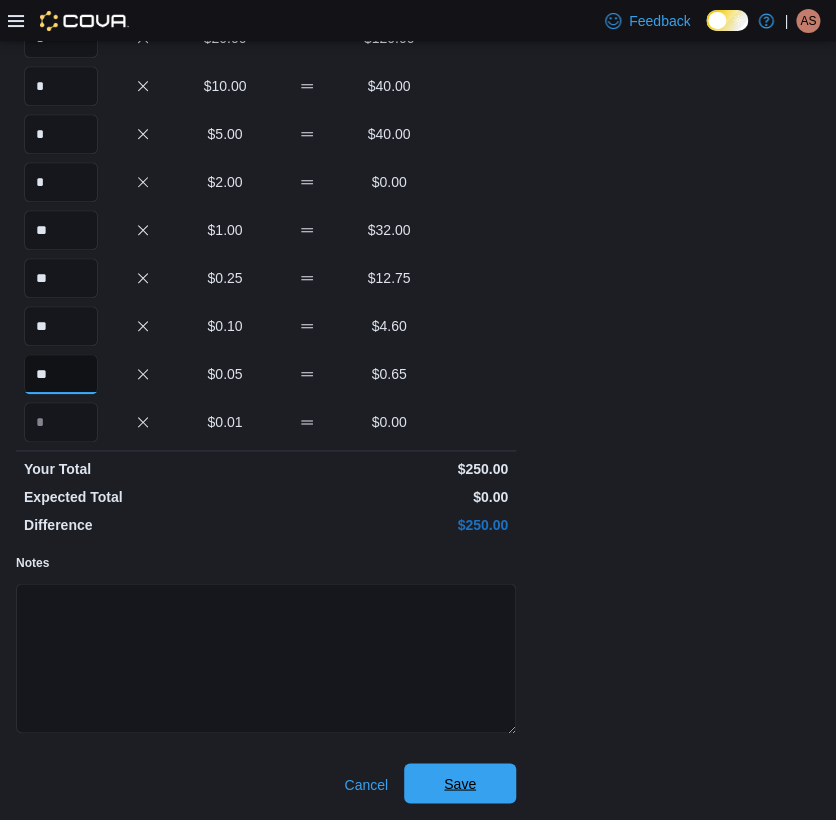 type on "**" 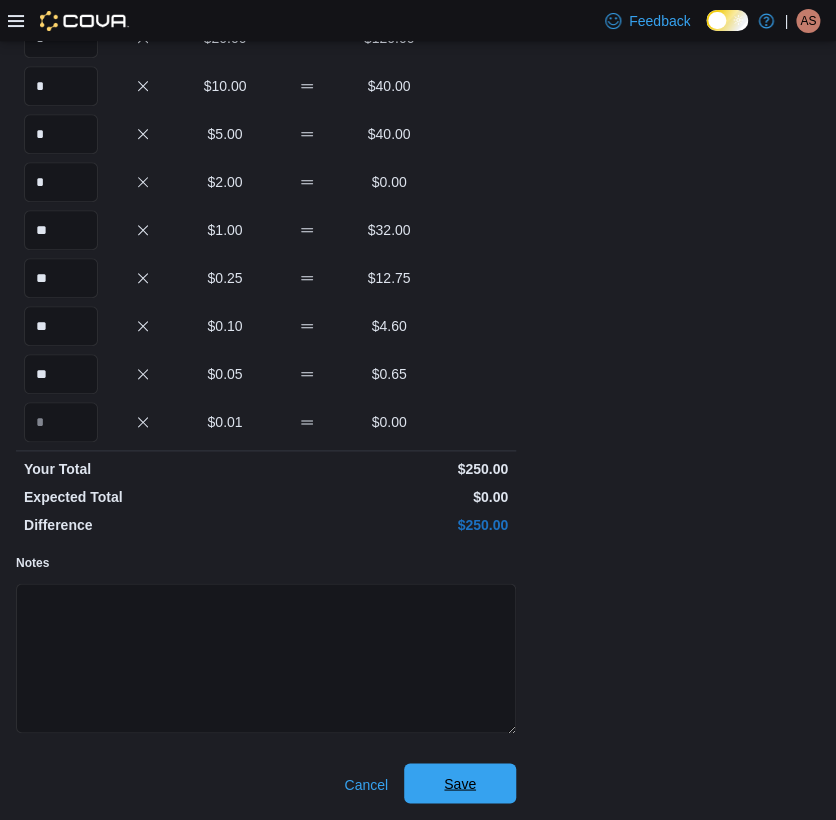 click on "Save" at bounding box center (460, 783) 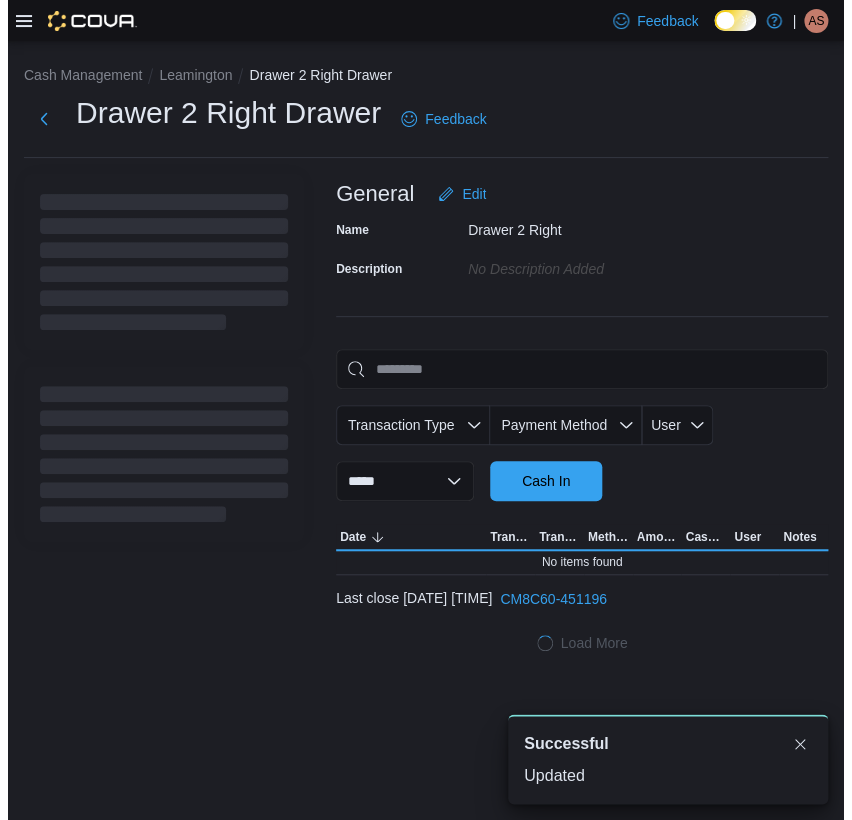 scroll, scrollTop: 0, scrollLeft: 0, axis: both 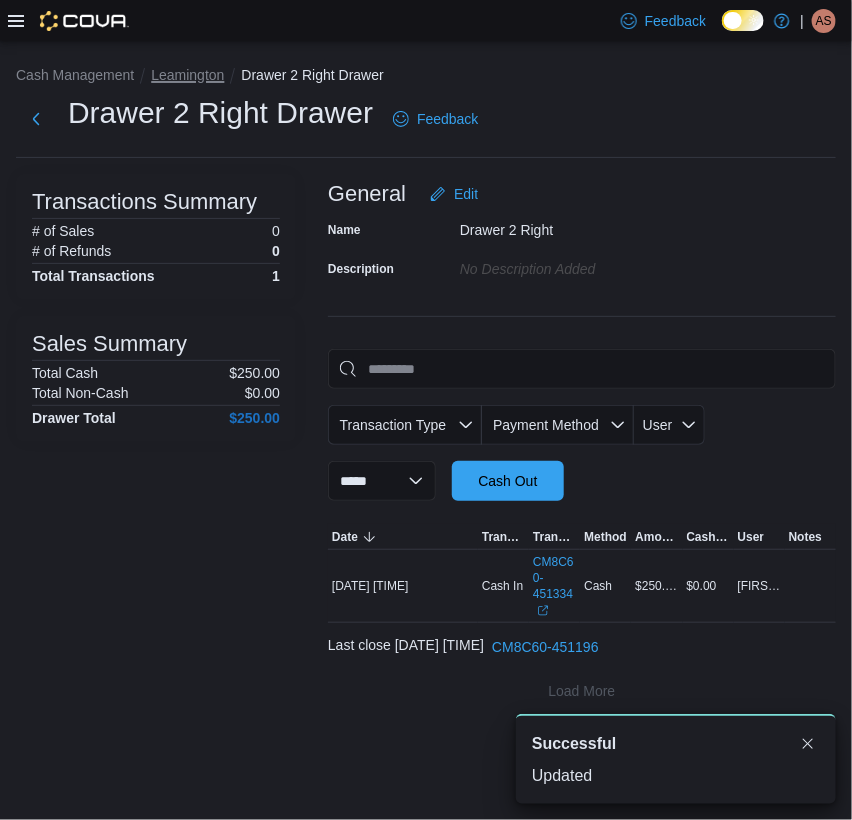 click on "Leamington" at bounding box center (187, 75) 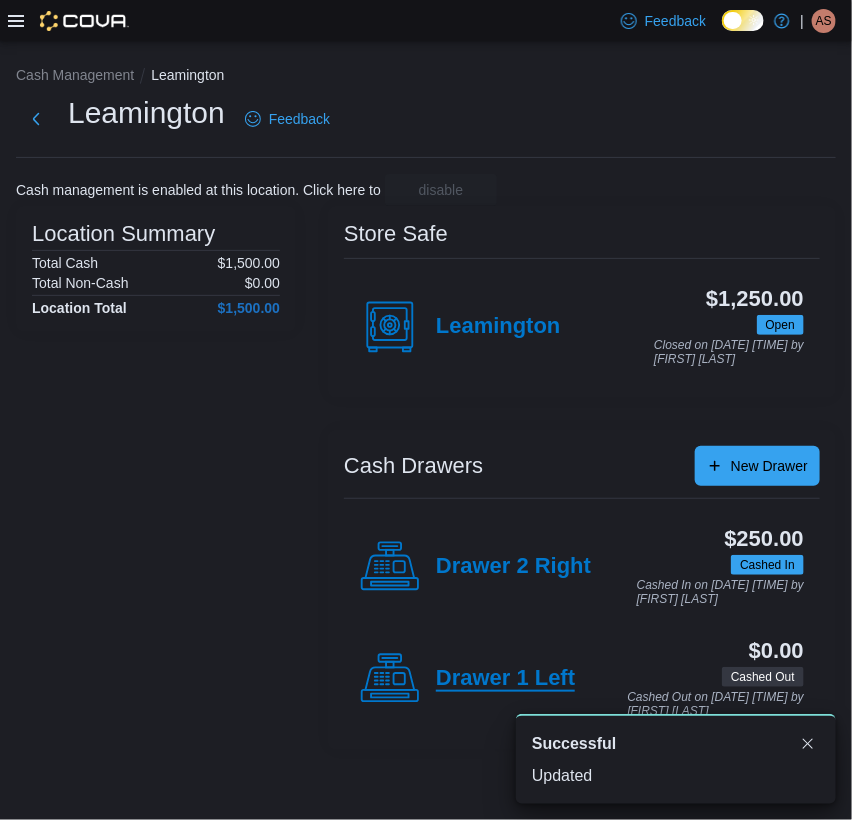 click on "Drawer 1 Left" at bounding box center [505, 679] 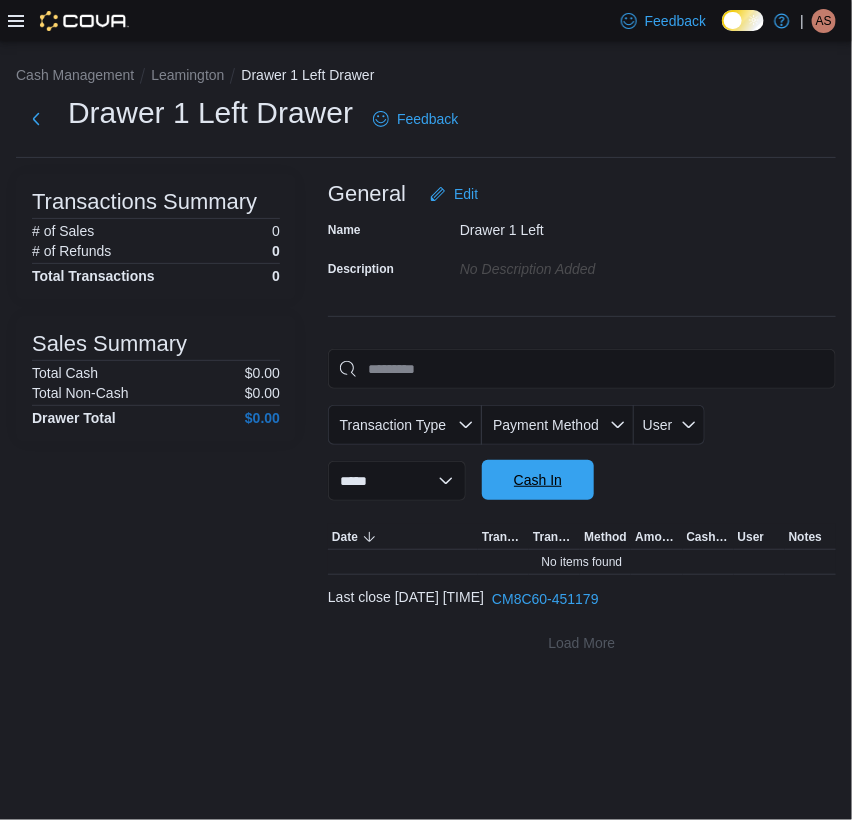 click on "Cash In" at bounding box center [538, 480] 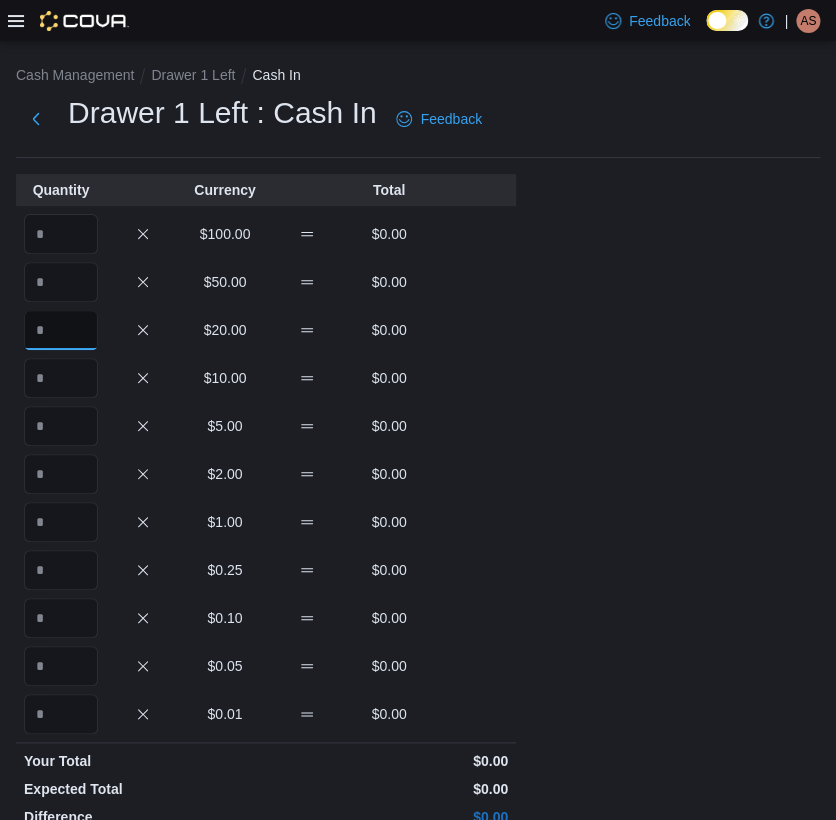 click at bounding box center (61, 330) 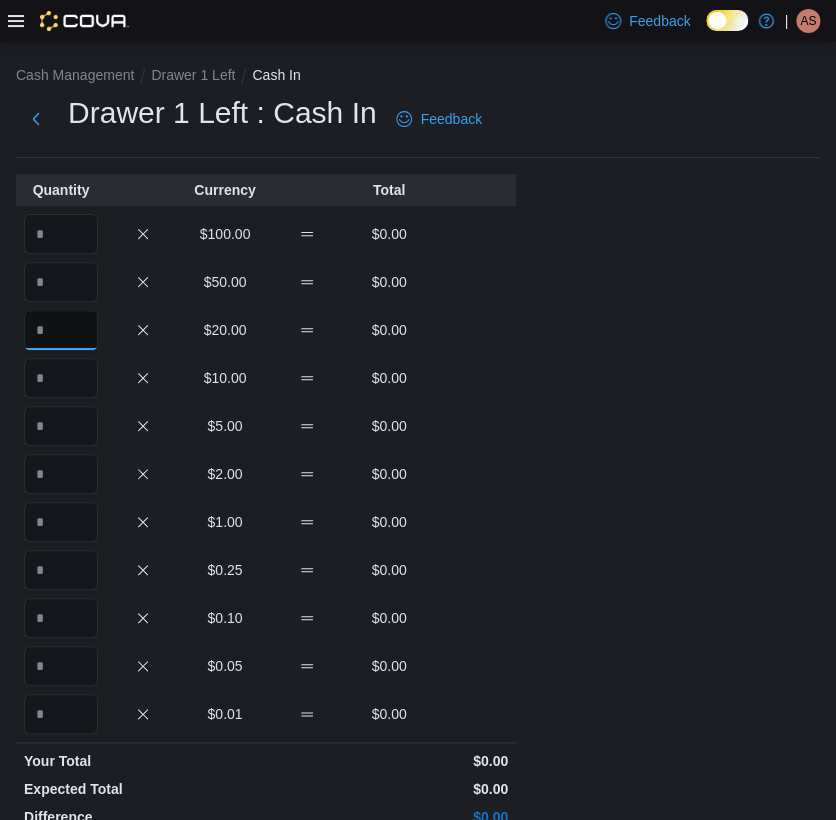 click at bounding box center [61, 330] 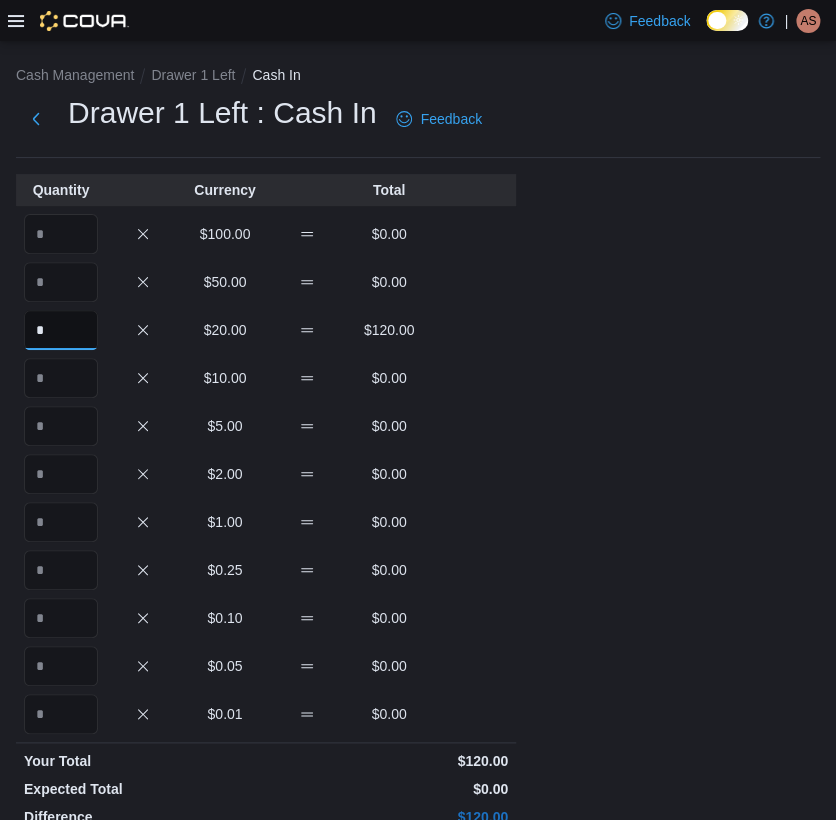 type on "*" 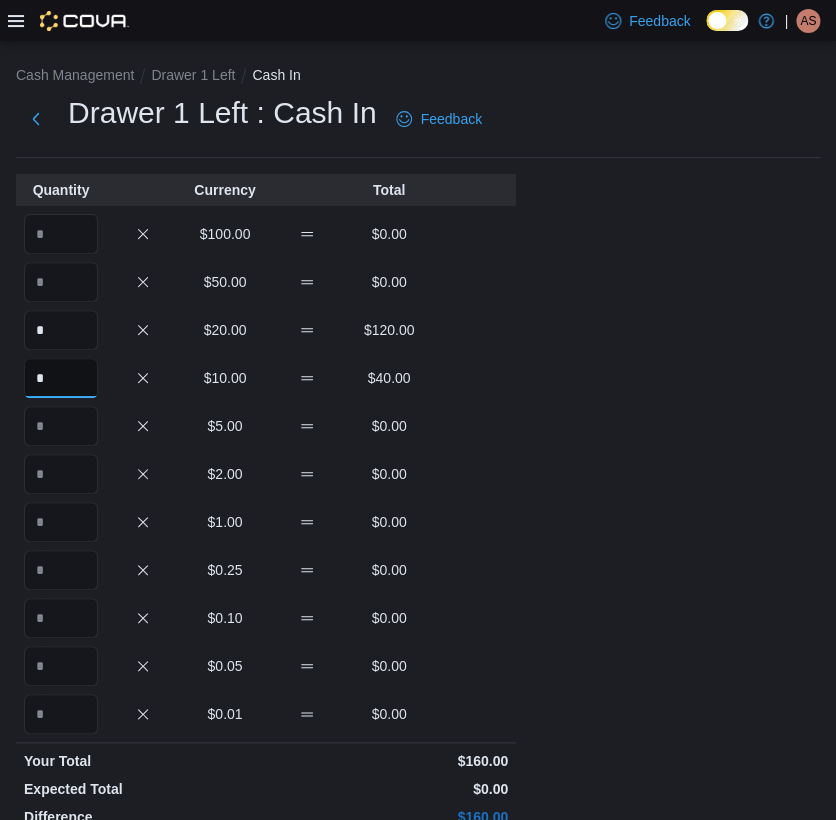 type on "*" 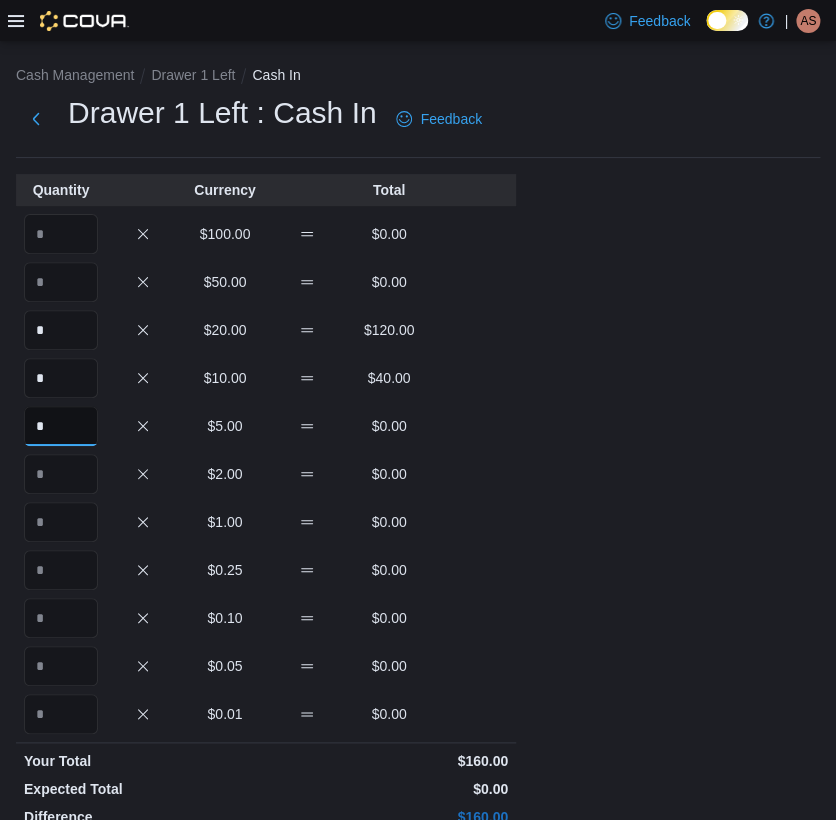 type on "*" 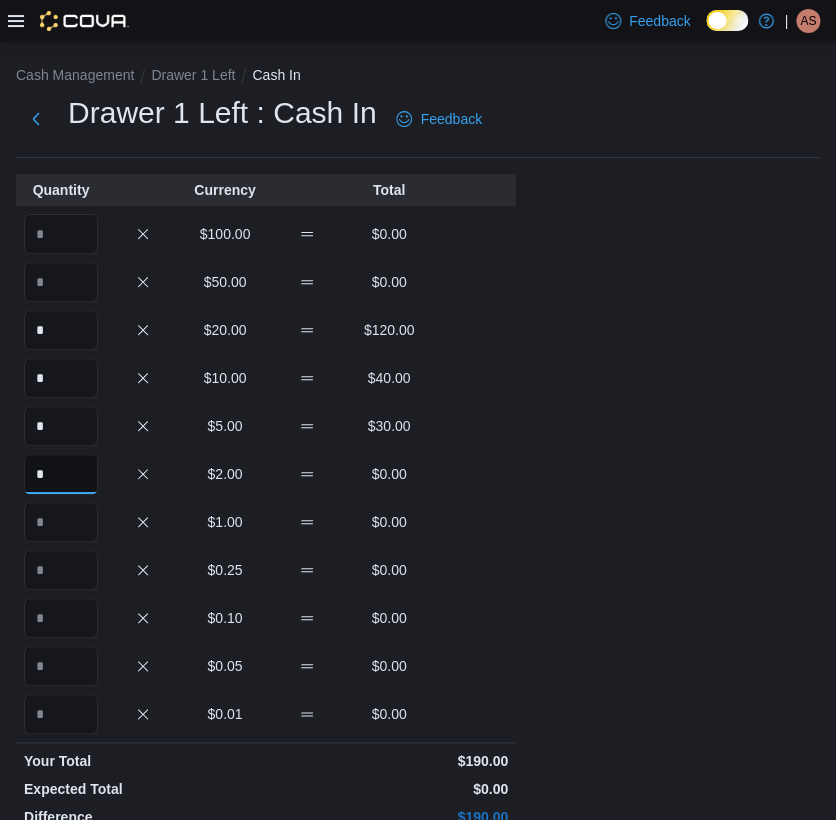 type on "*" 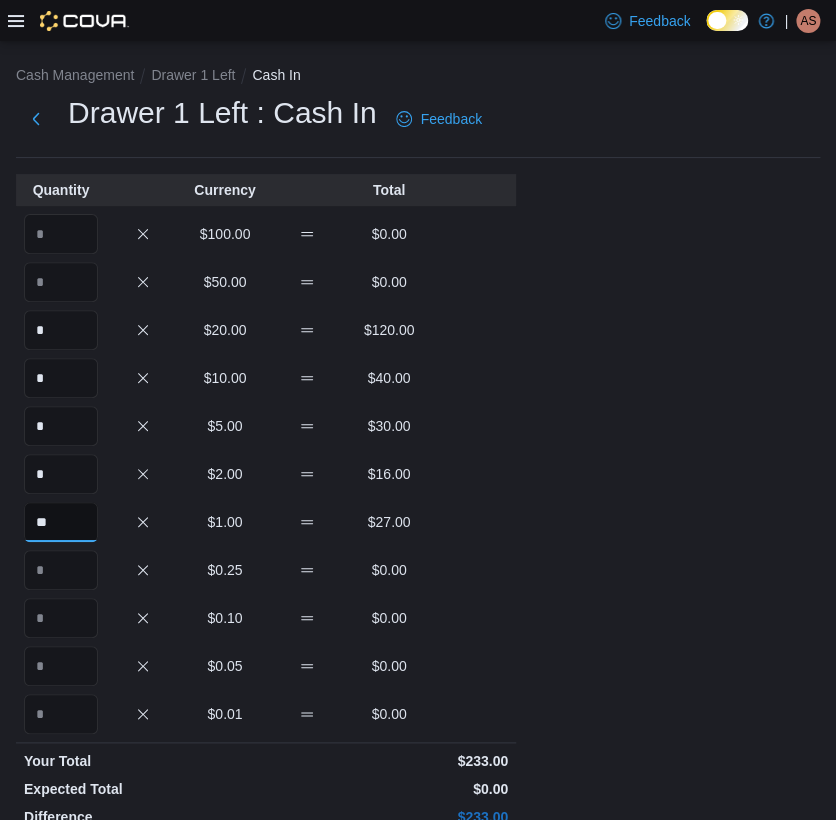 type on "**" 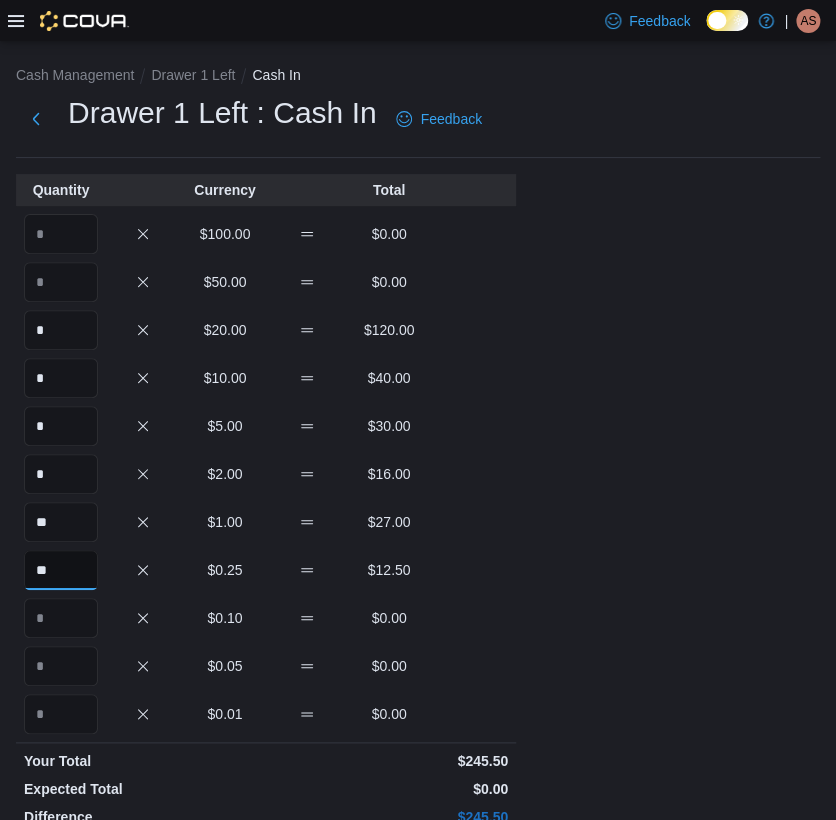 type on "**" 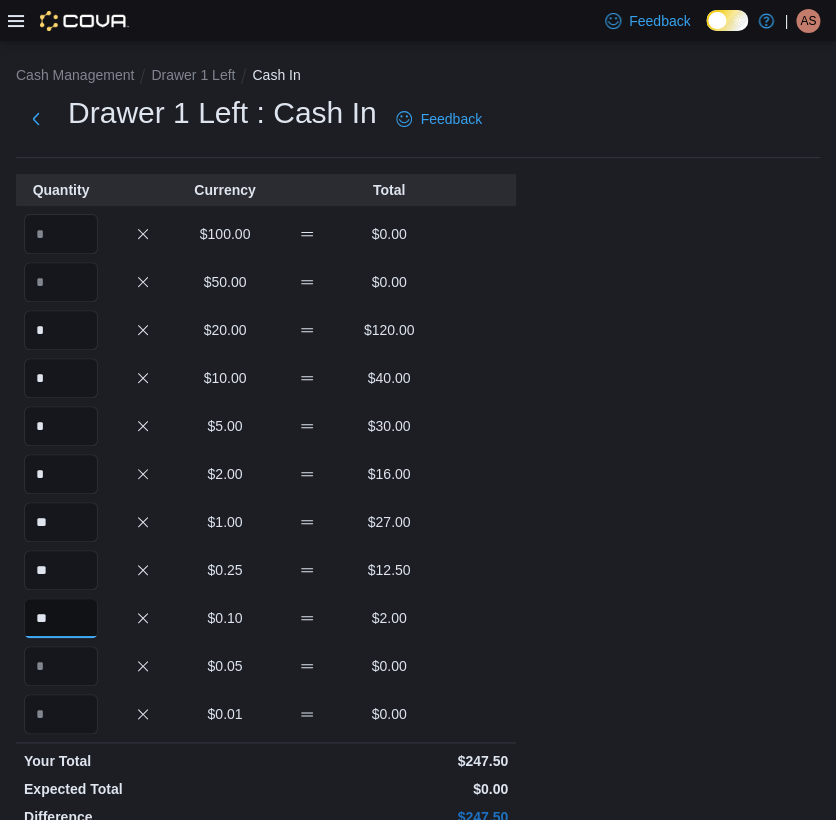 type on "**" 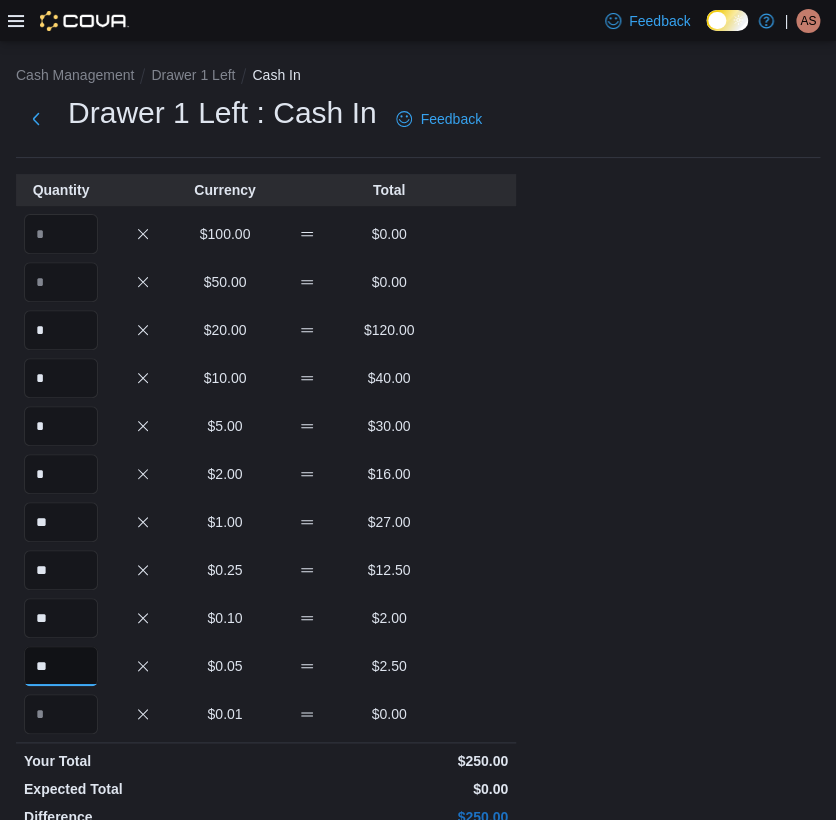 type on "**" 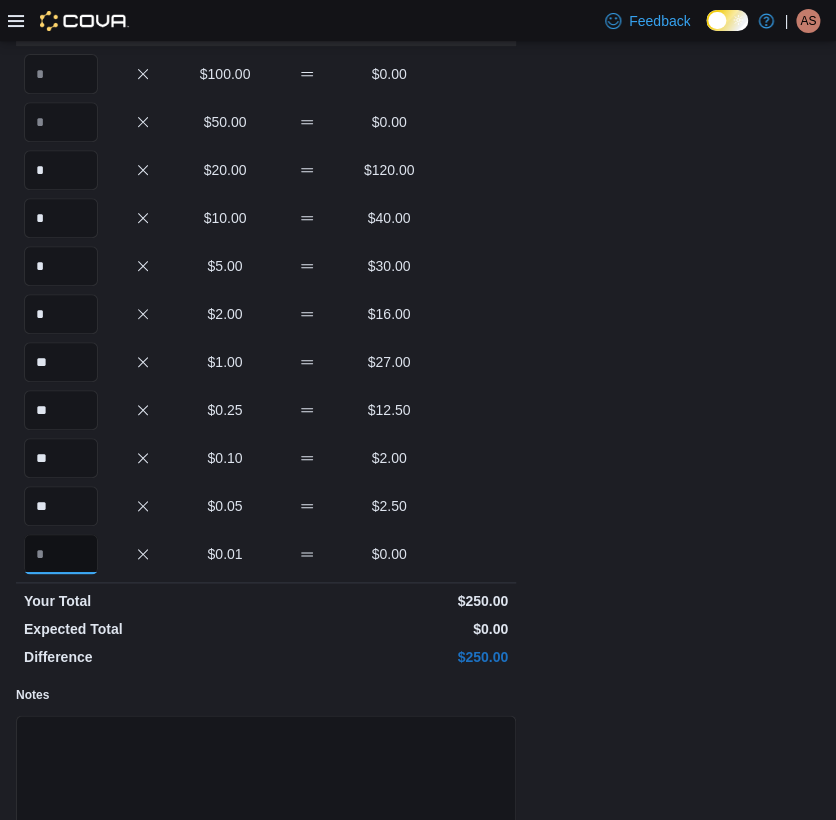 scroll, scrollTop: 293, scrollLeft: 0, axis: vertical 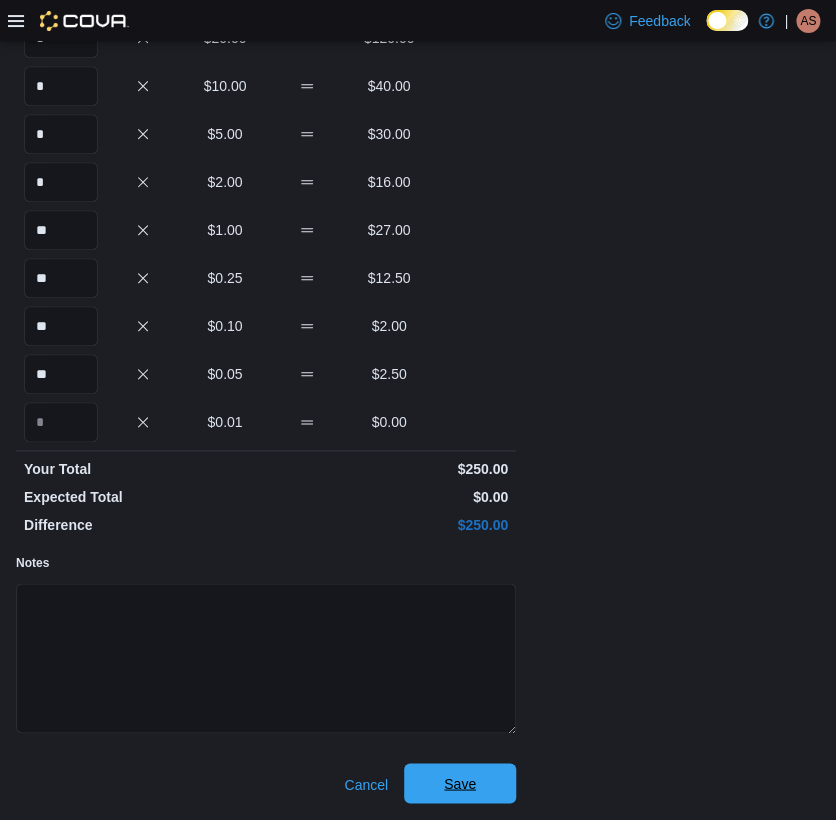 click on "Save" at bounding box center (460, 783) 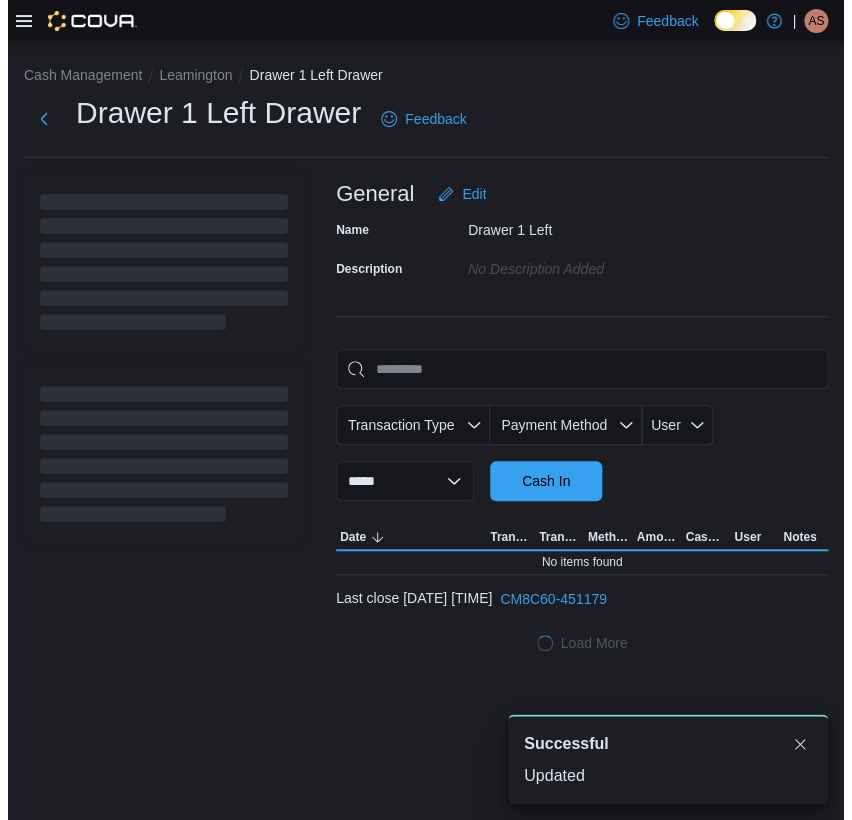 scroll, scrollTop: 0, scrollLeft: 0, axis: both 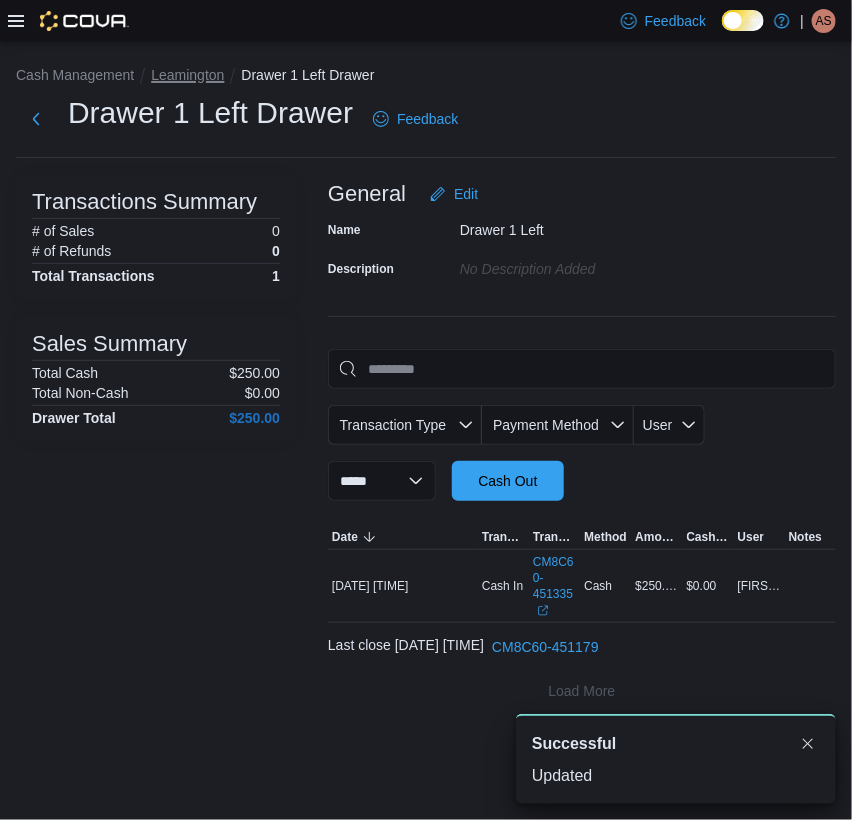click on "Leamington" at bounding box center [187, 75] 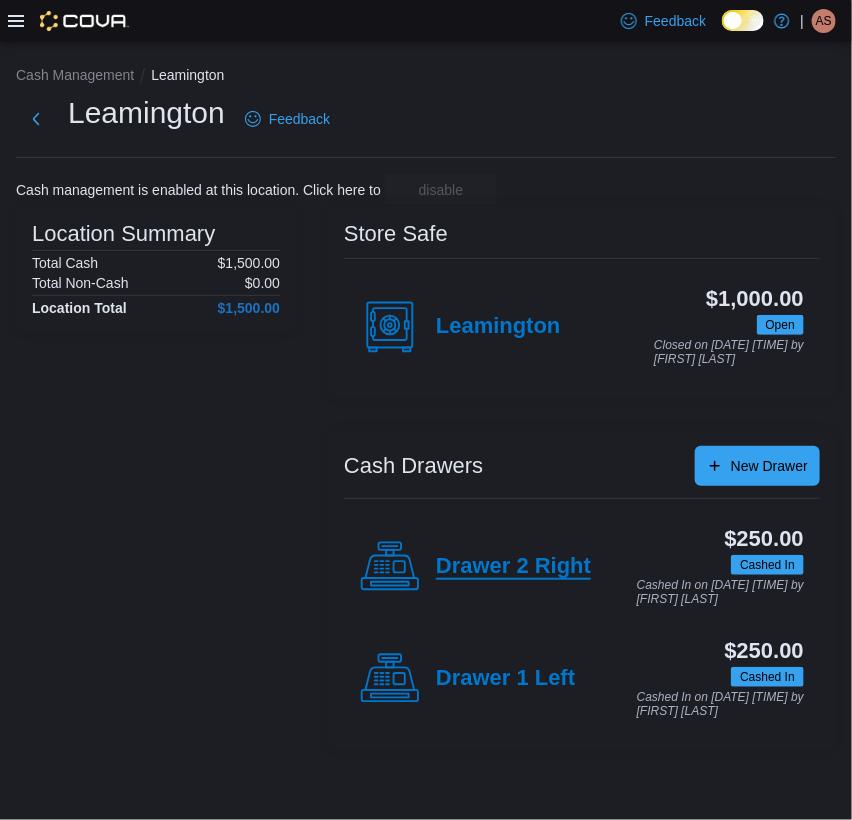 click on "Drawer 2 Right" at bounding box center [513, 567] 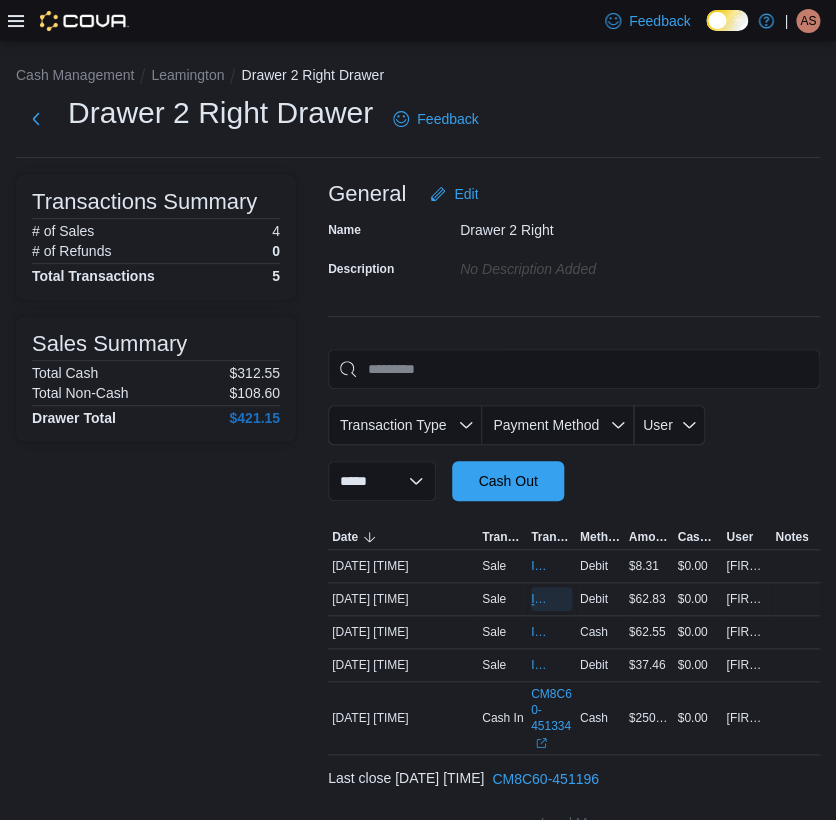 click on "IN8C60-5004817" at bounding box center (541, 599) 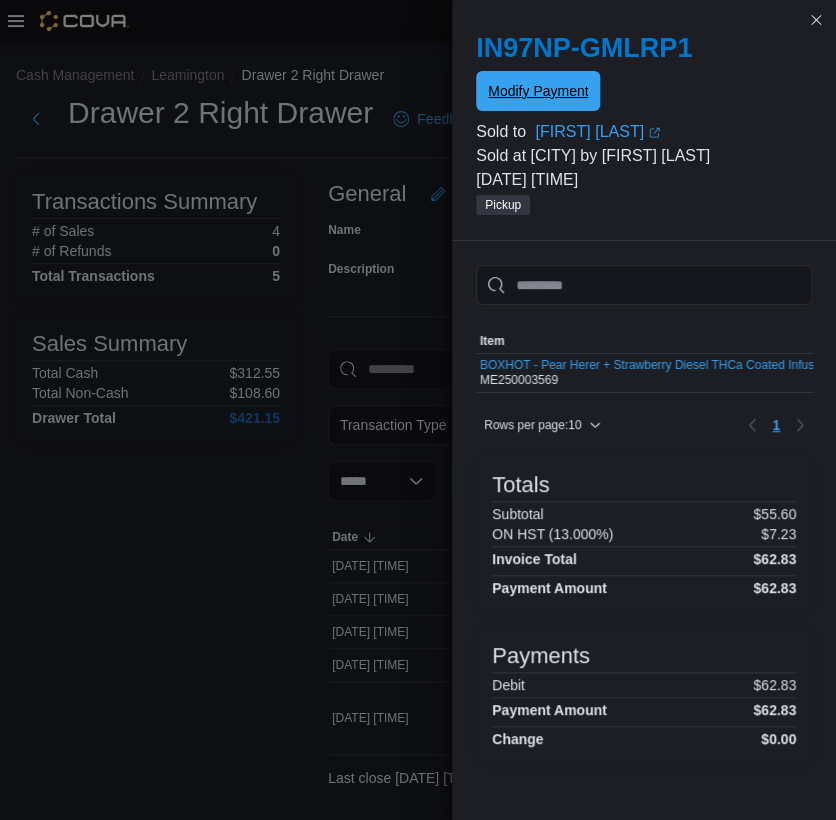 click on "Modify Payment" at bounding box center [538, 91] 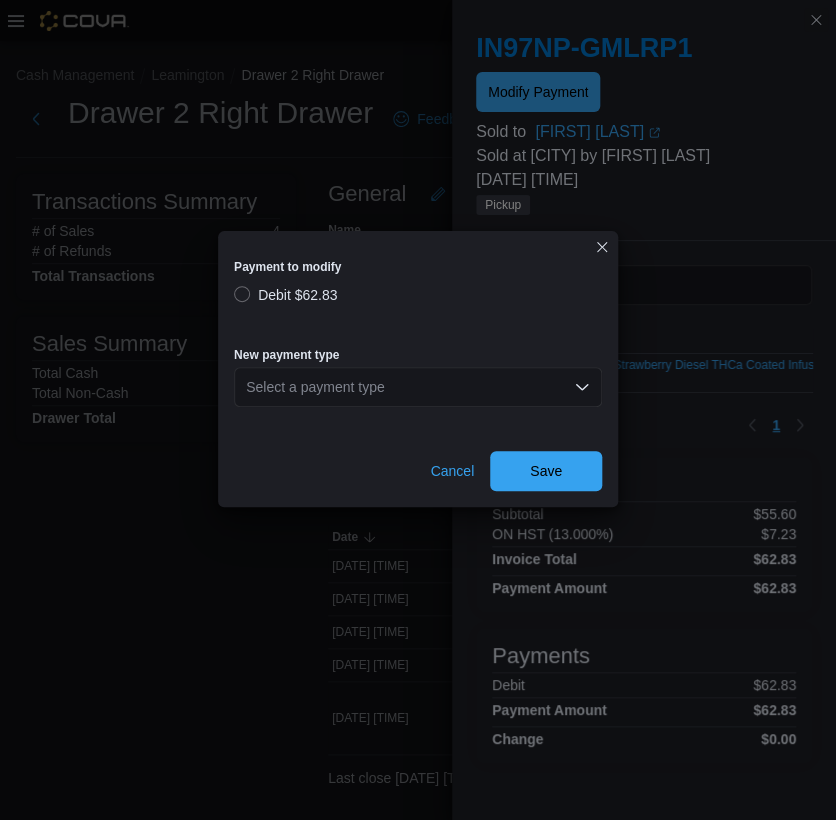 click on "Select a payment type" at bounding box center (418, 387) 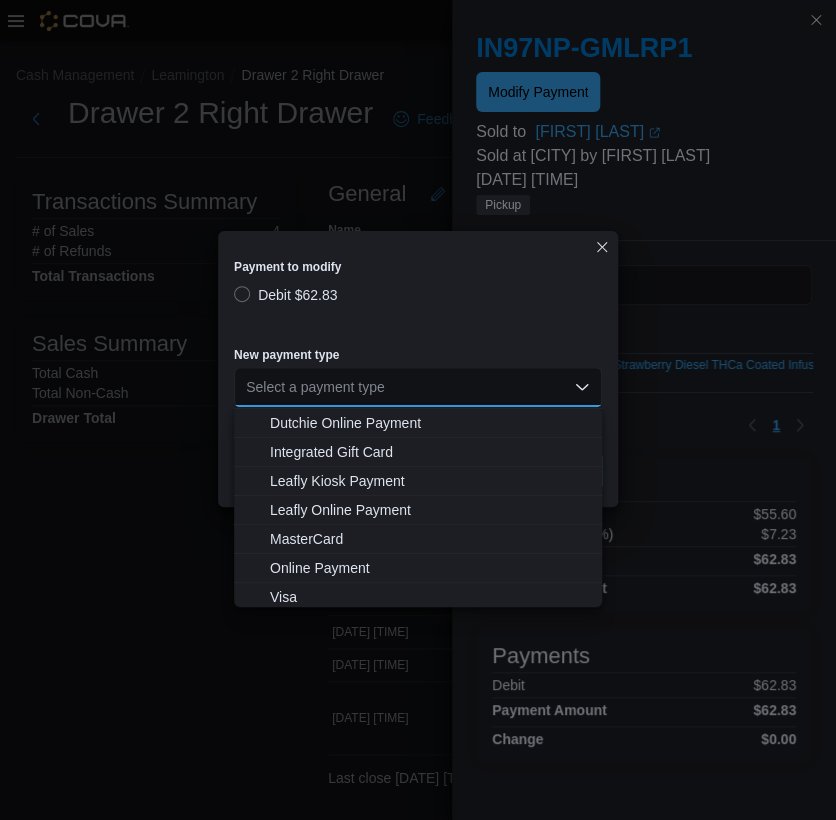 scroll, scrollTop: 148, scrollLeft: 0, axis: vertical 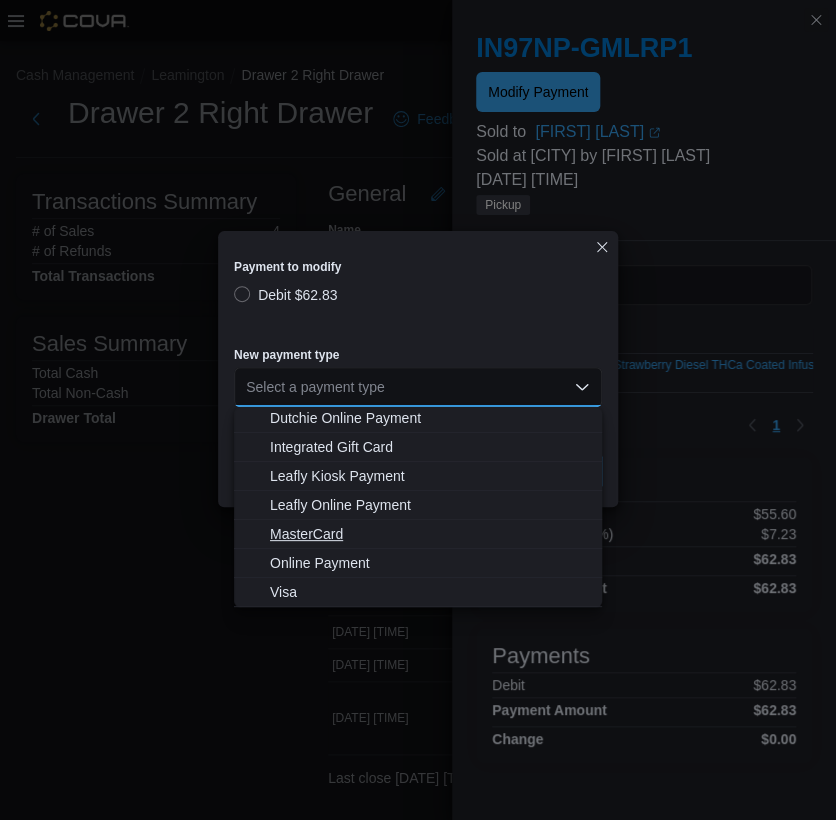 click on "MasterCard" at bounding box center [430, 534] 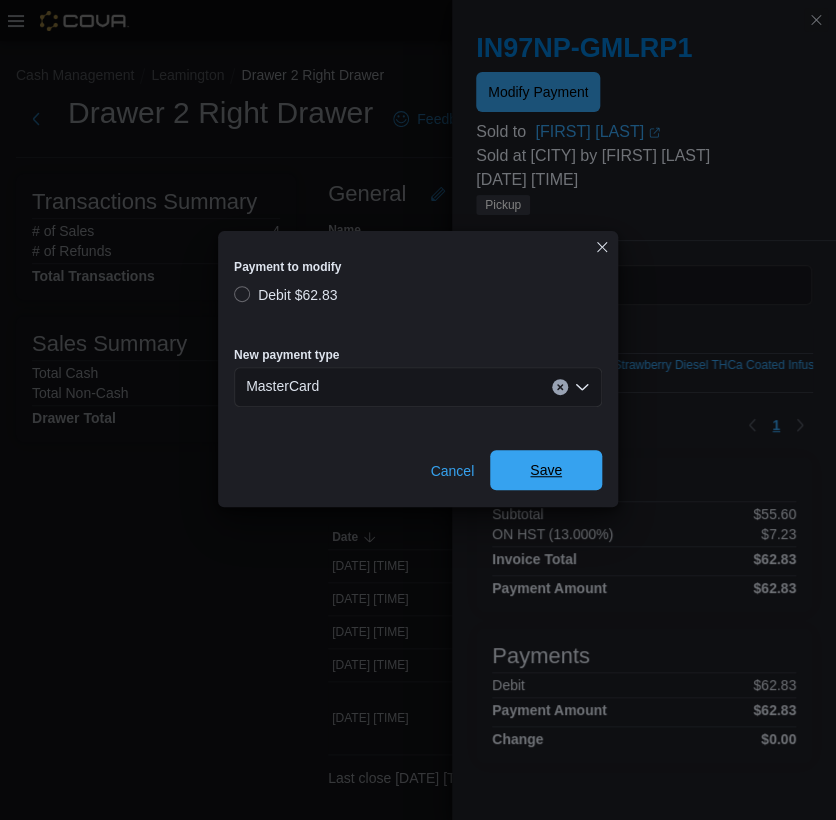 click on "Save" at bounding box center [546, 470] 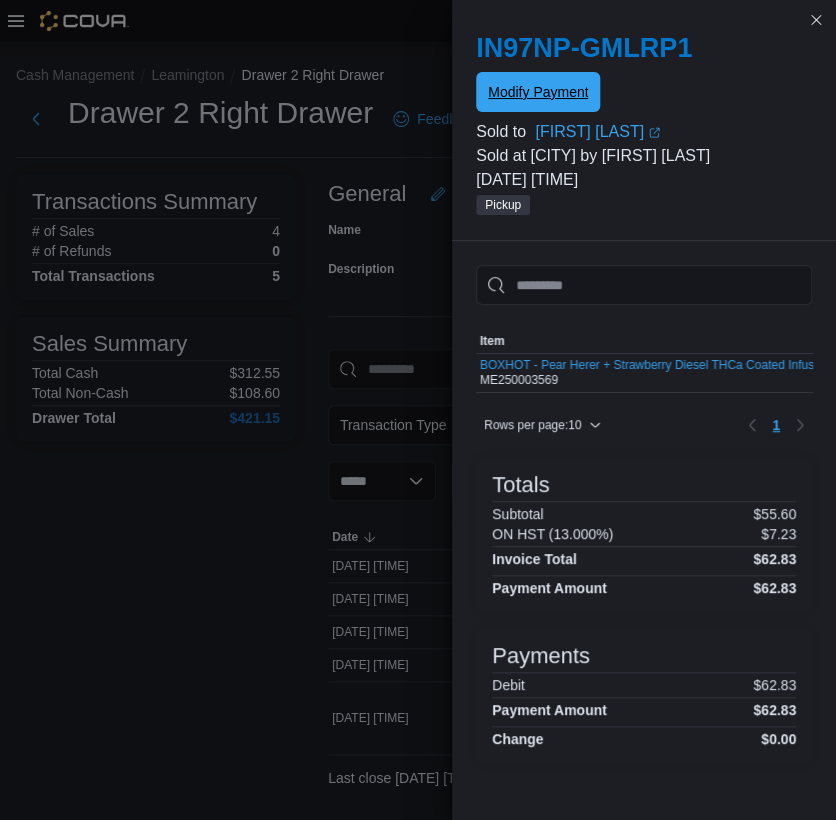 scroll, scrollTop: 0, scrollLeft: 0, axis: both 